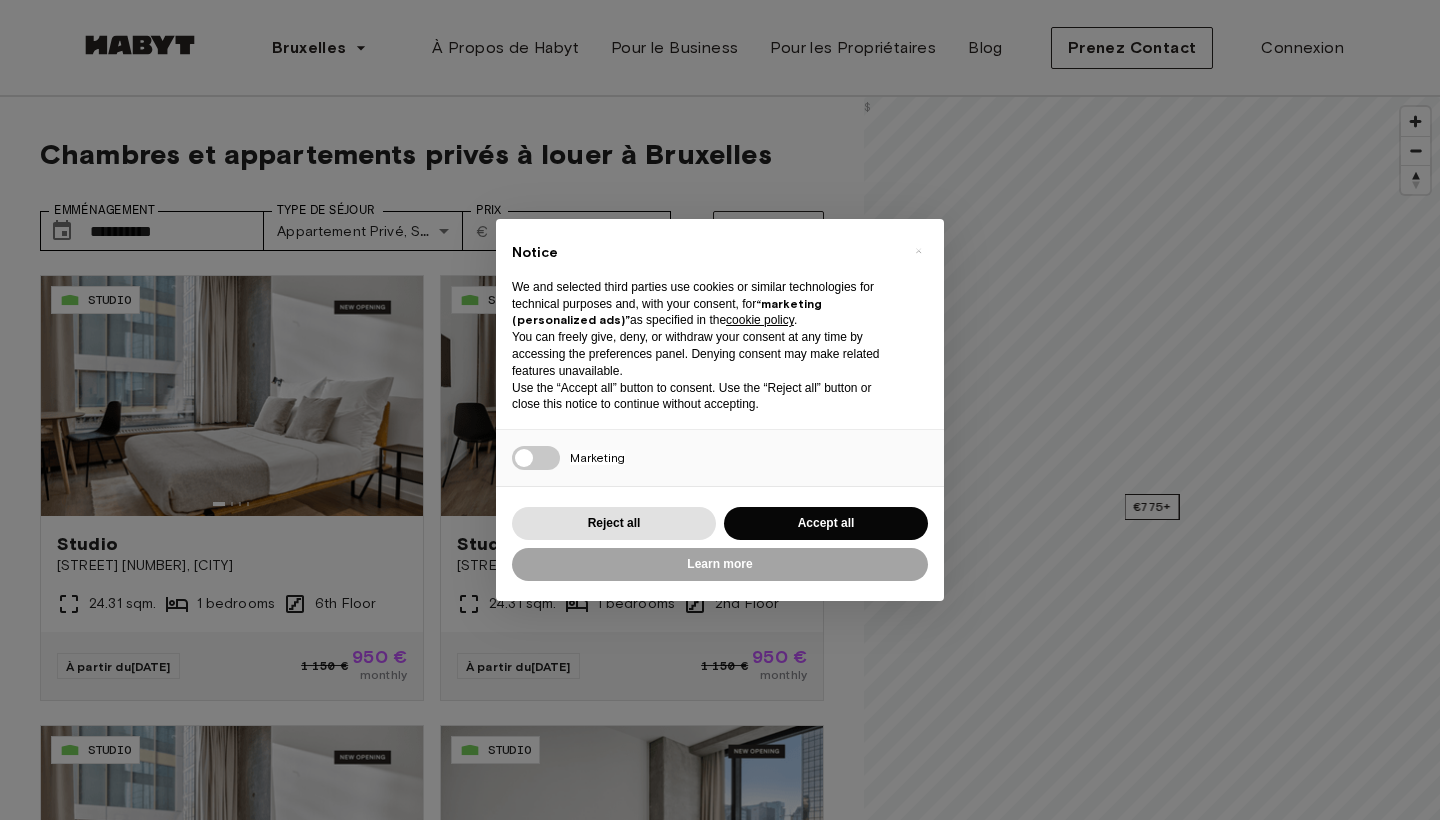 scroll, scrollTop: 0, scrollLeft: 0, axis: both 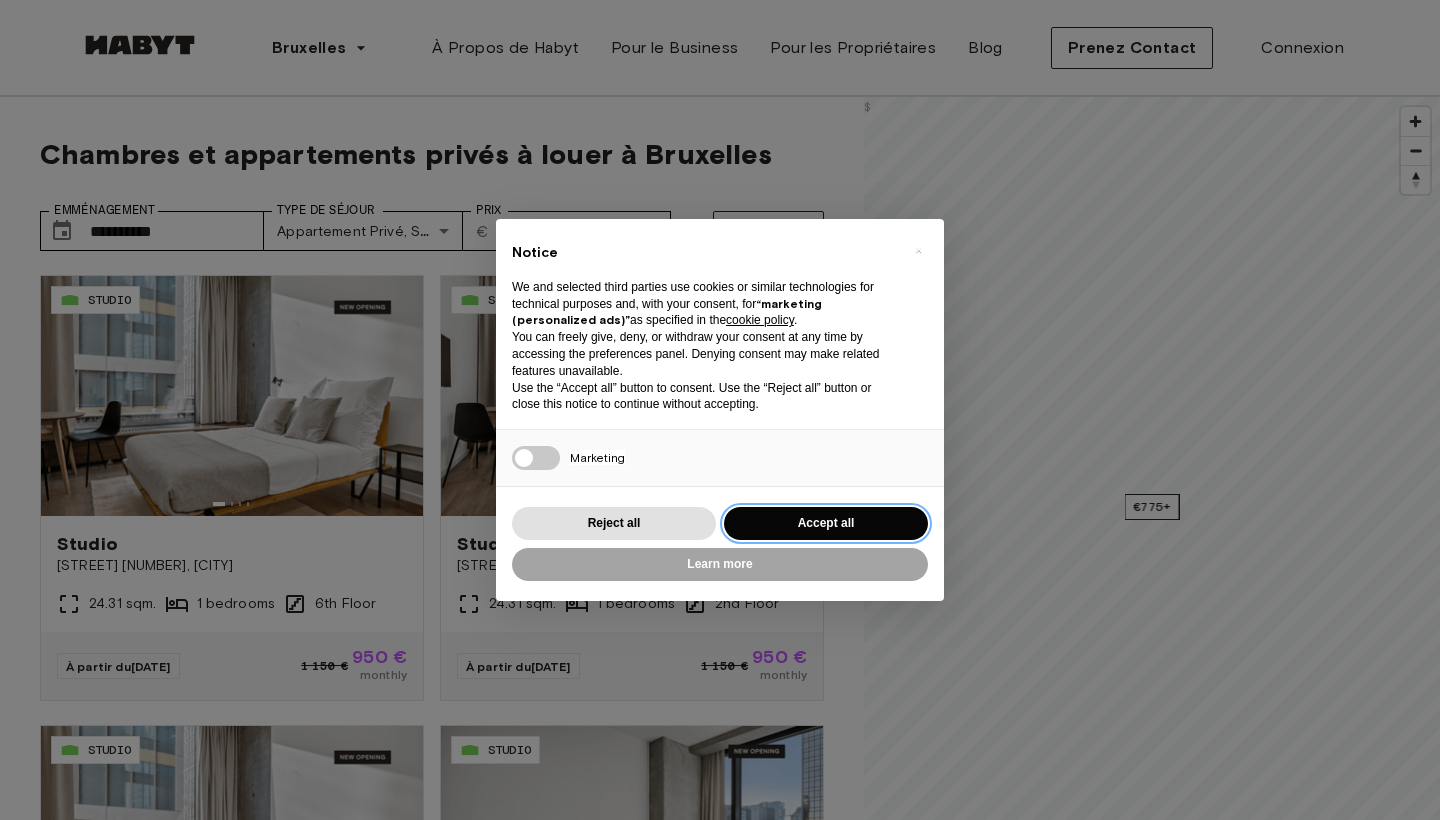 click on "Accept all" at bounding box center (826, 523) 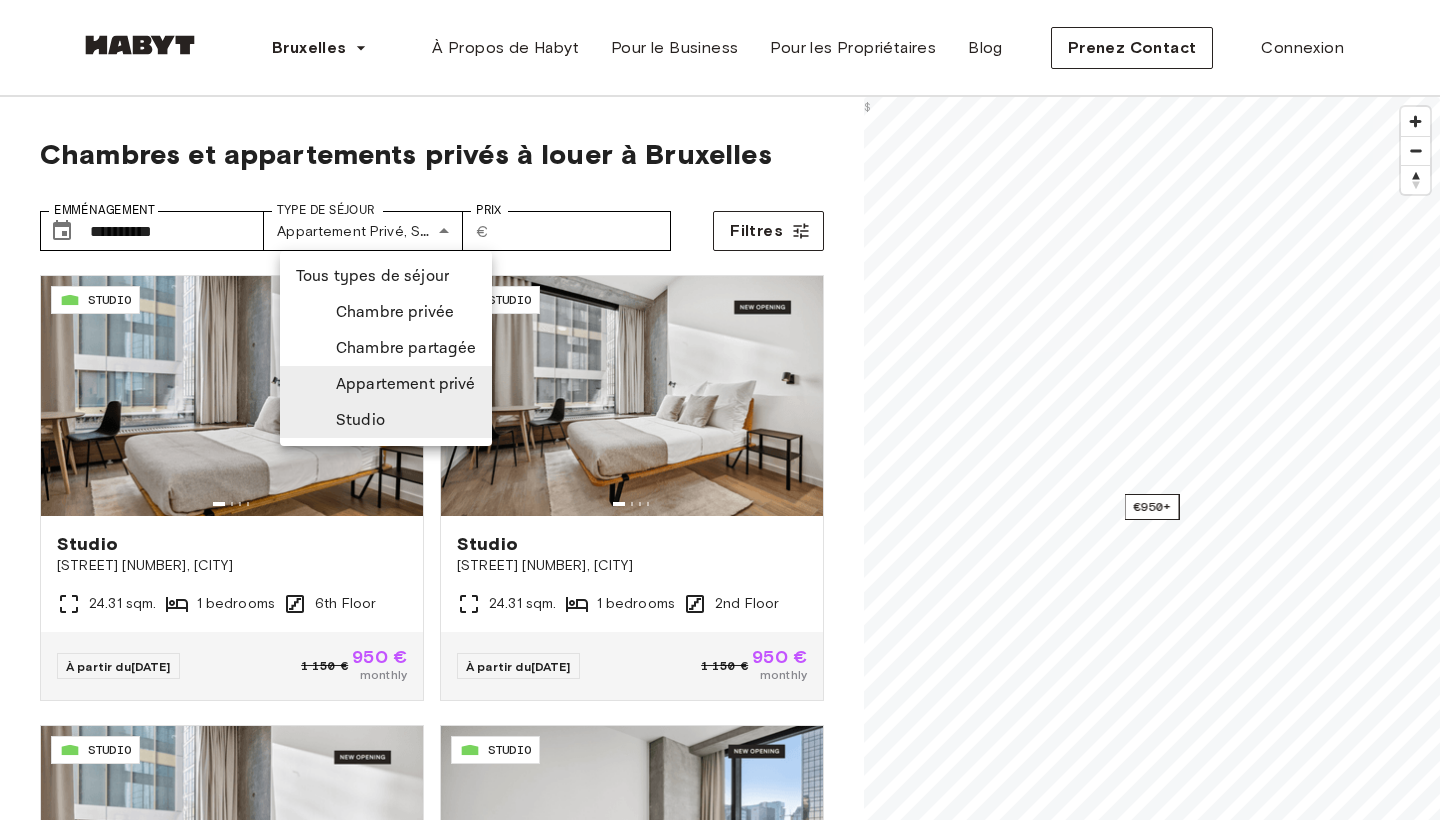 click on "**********" at bounding box center [720, 2506] 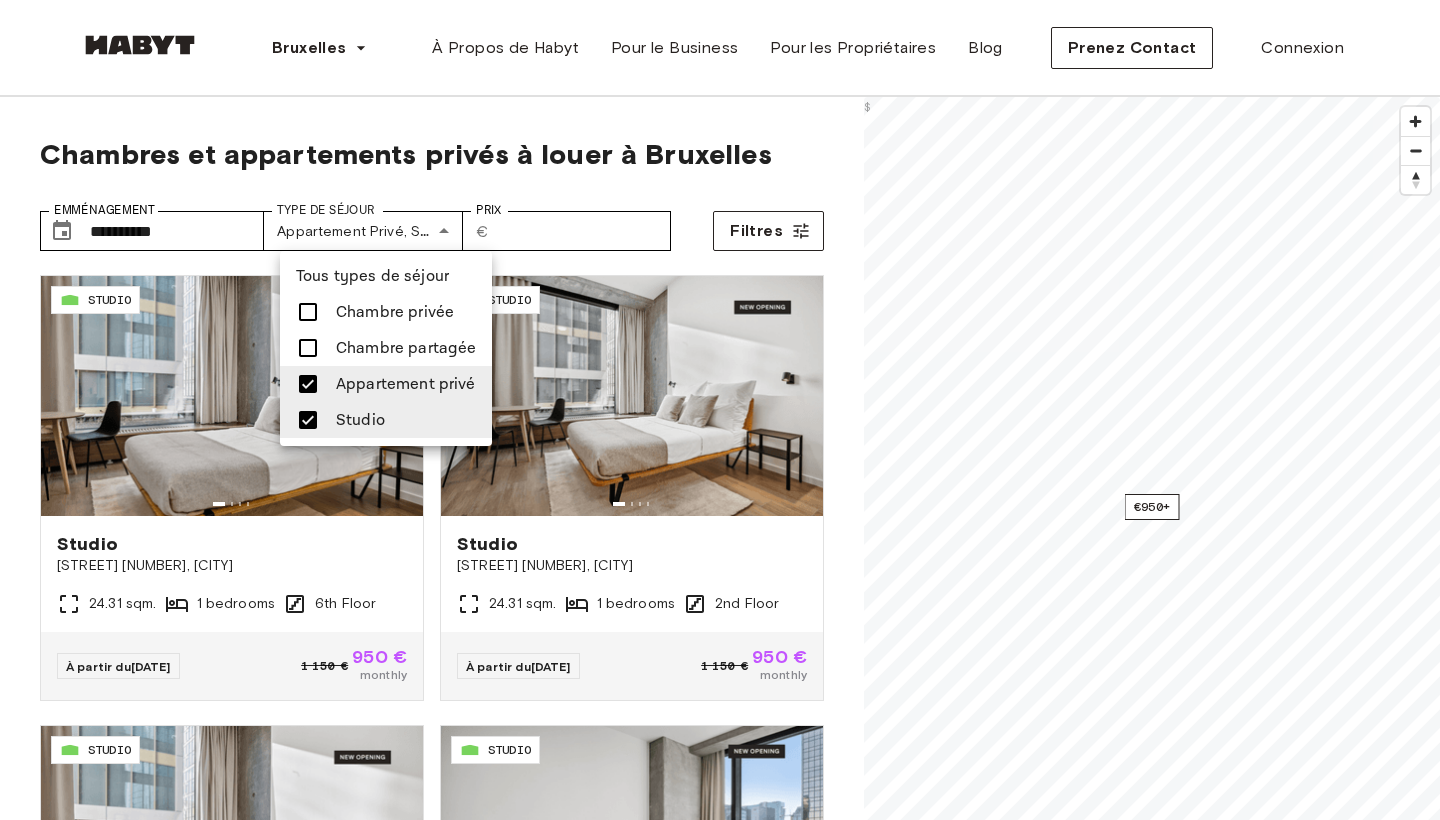 click at bounding box center [720, 410] 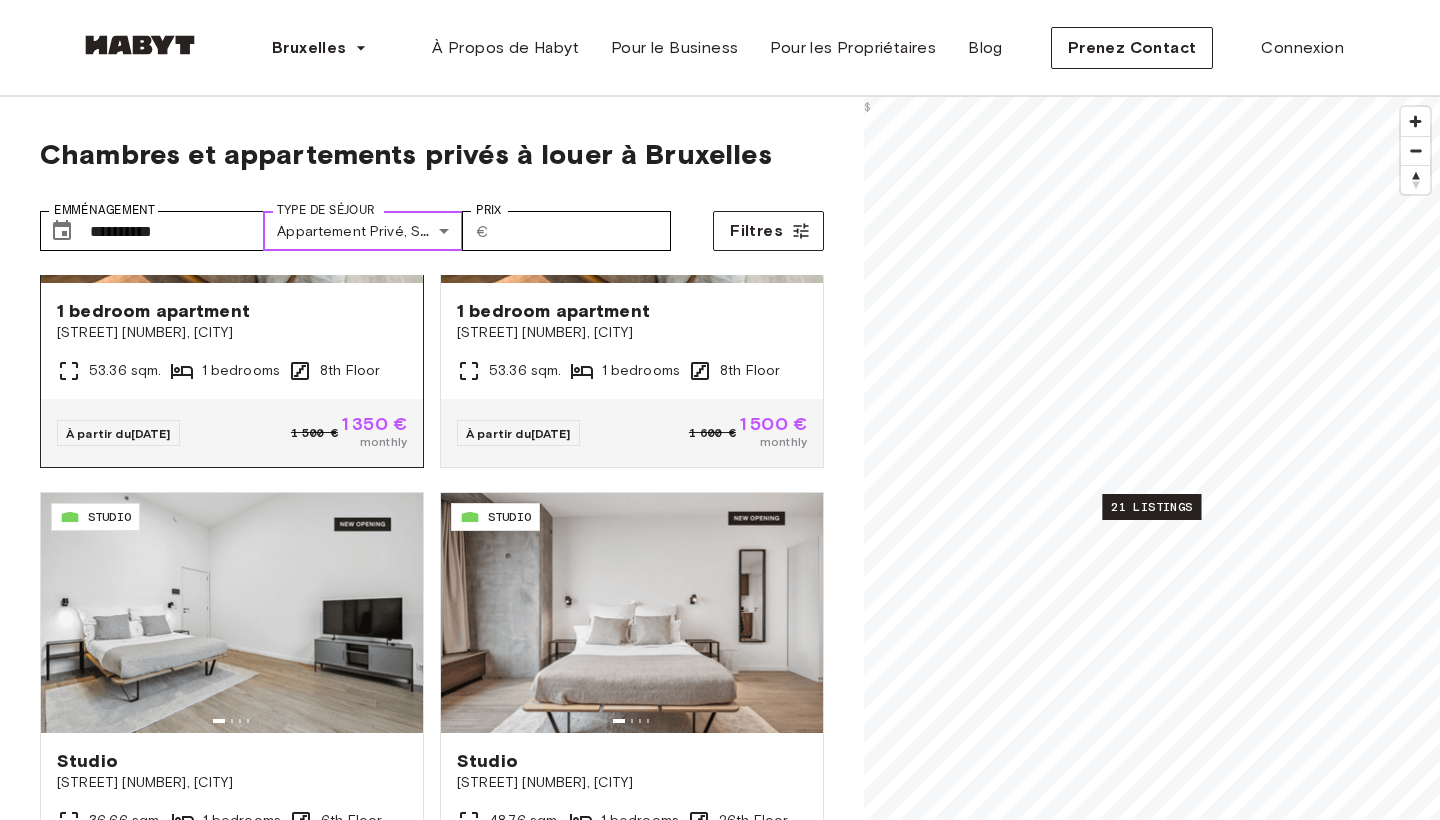 scroll, scrollTop: 3770, scrollLeft: 0, axis: vertical 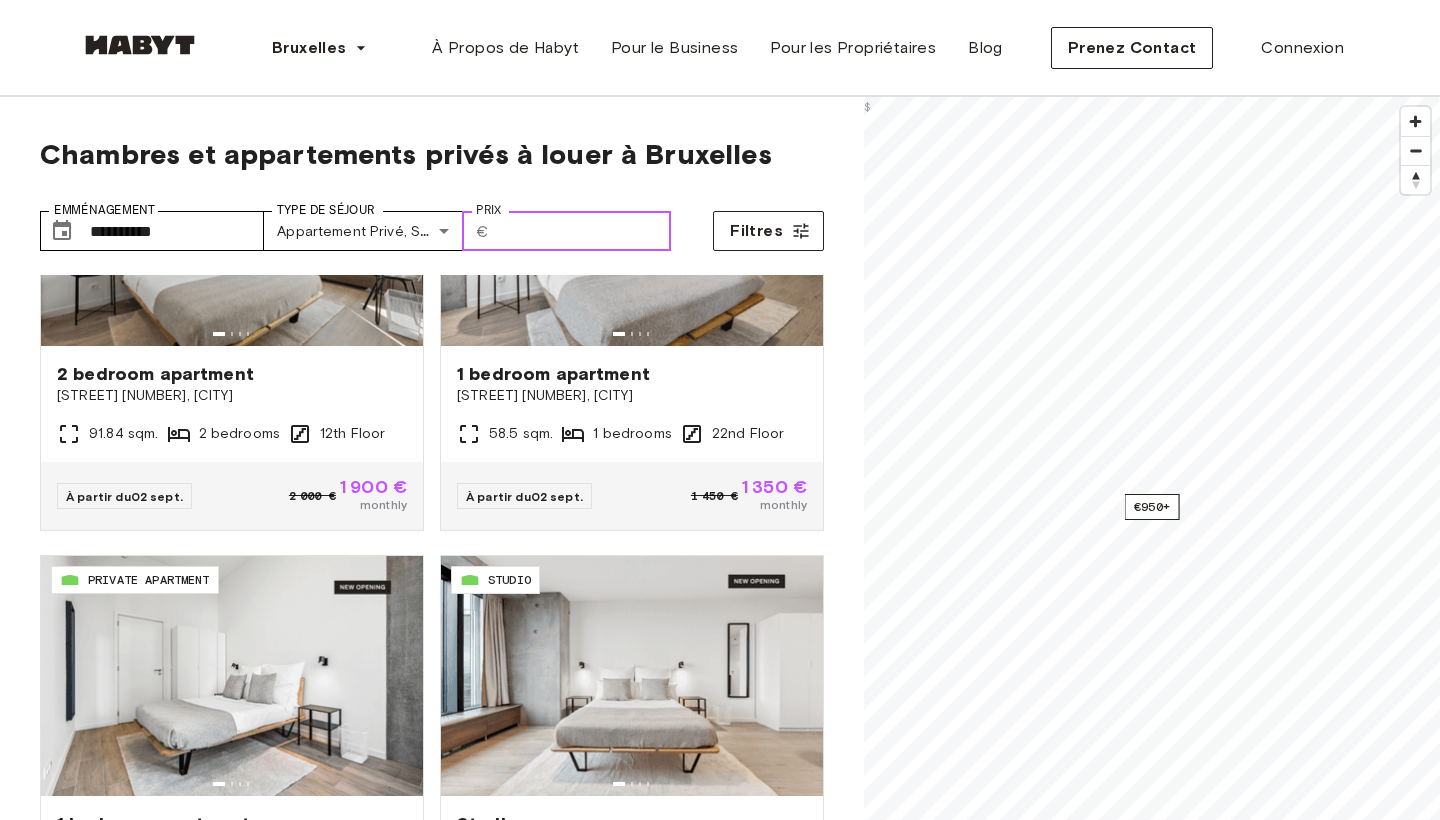 click on "Prix" at bounding box center (584, 231) 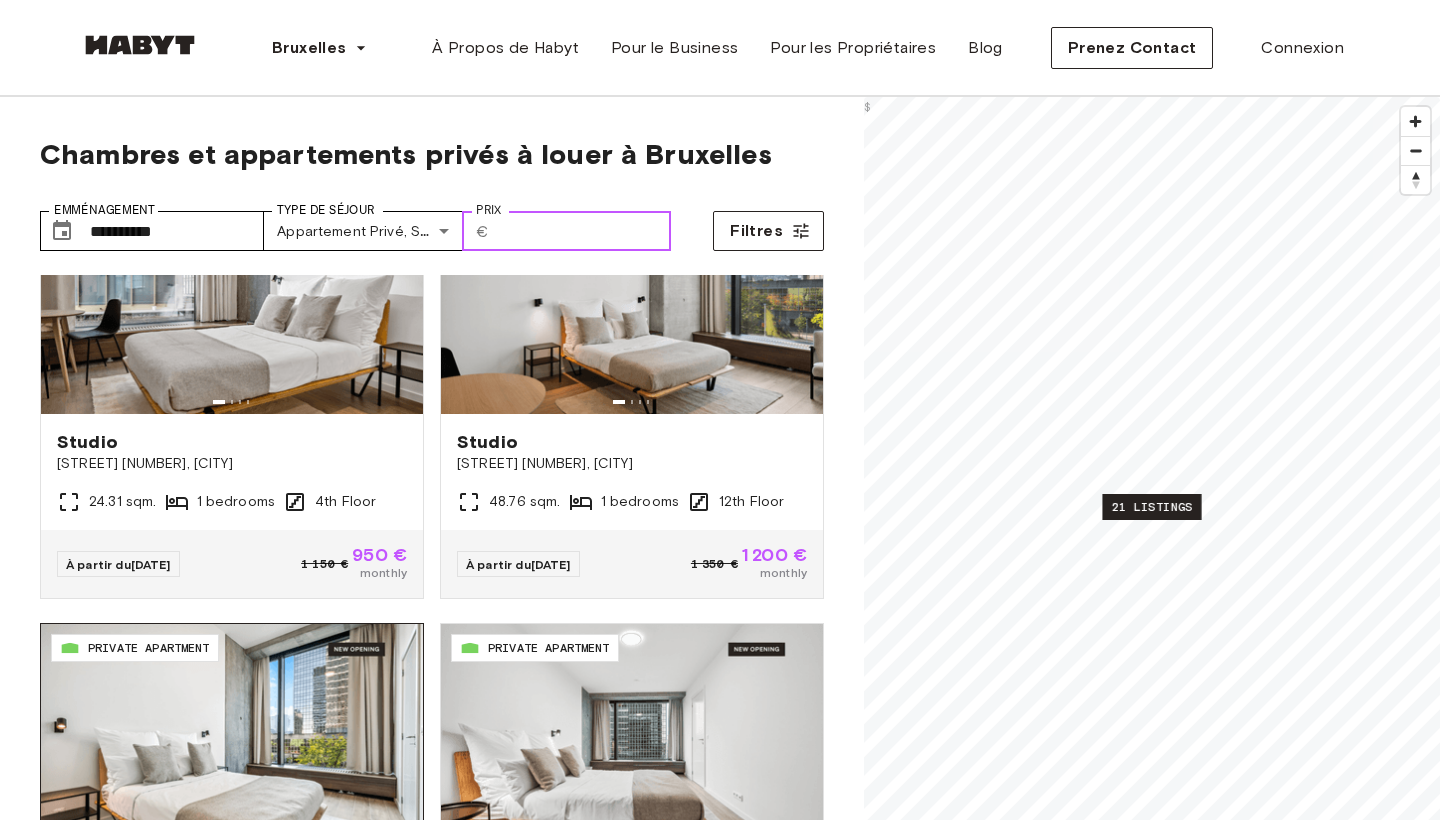 scroll, scrollTop: 540, scrollLeft: 0, axis: vertical 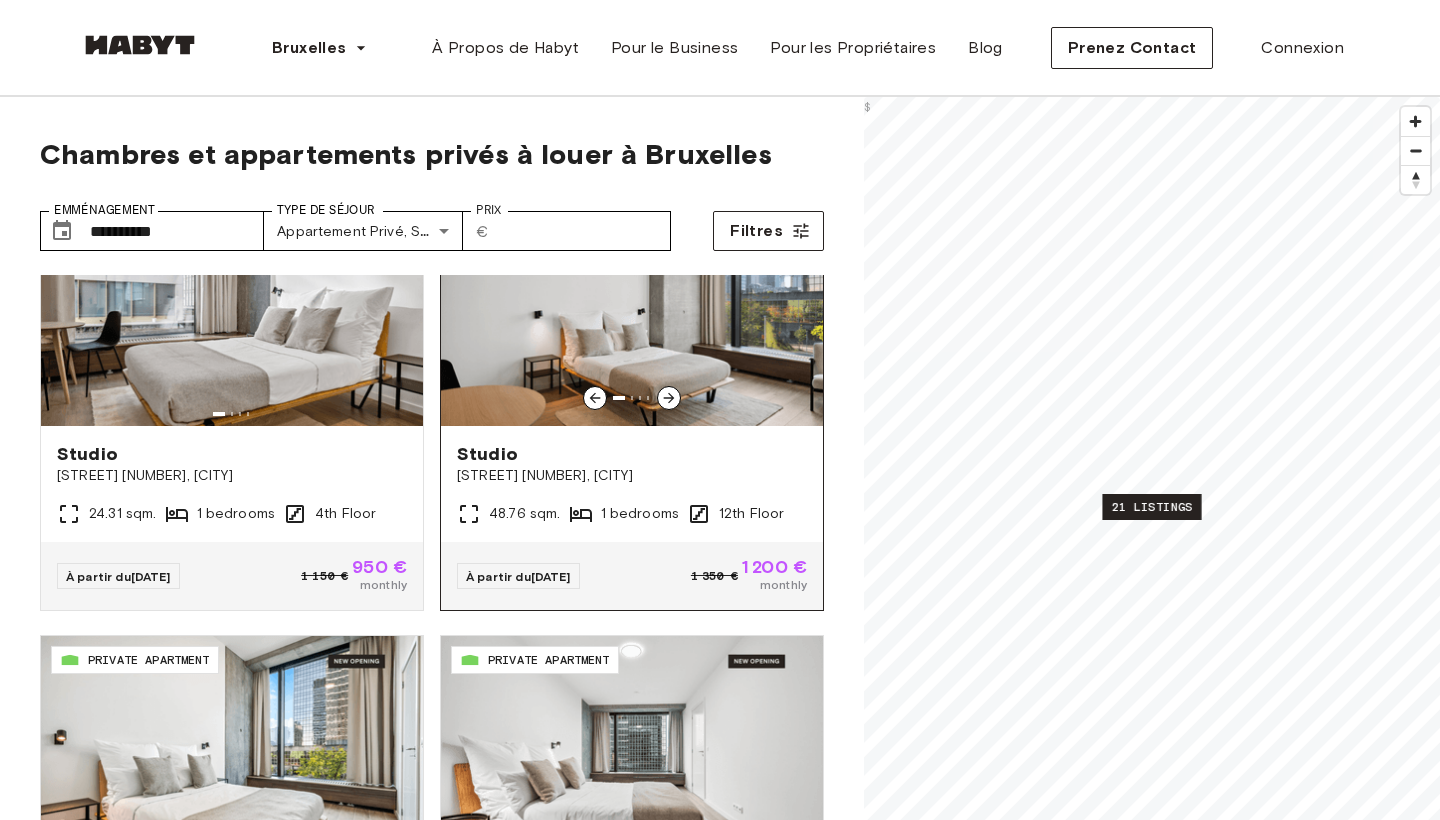 click on "[STREET] [NUMBER], [CITY]" at bounding box center (632, 476) 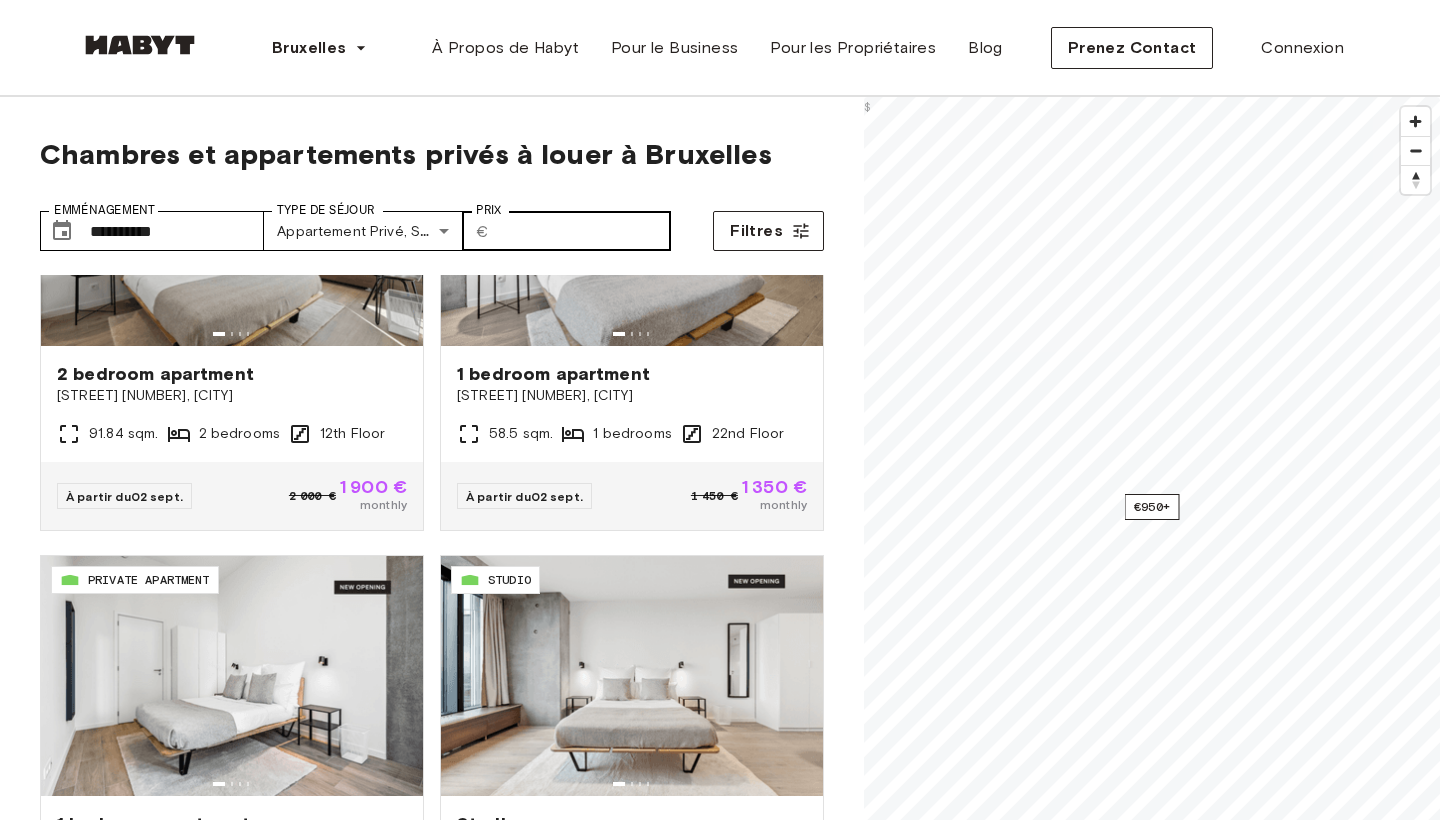 scroll, scrollTop: 3770, scrollLeft: 0, axis: vertical 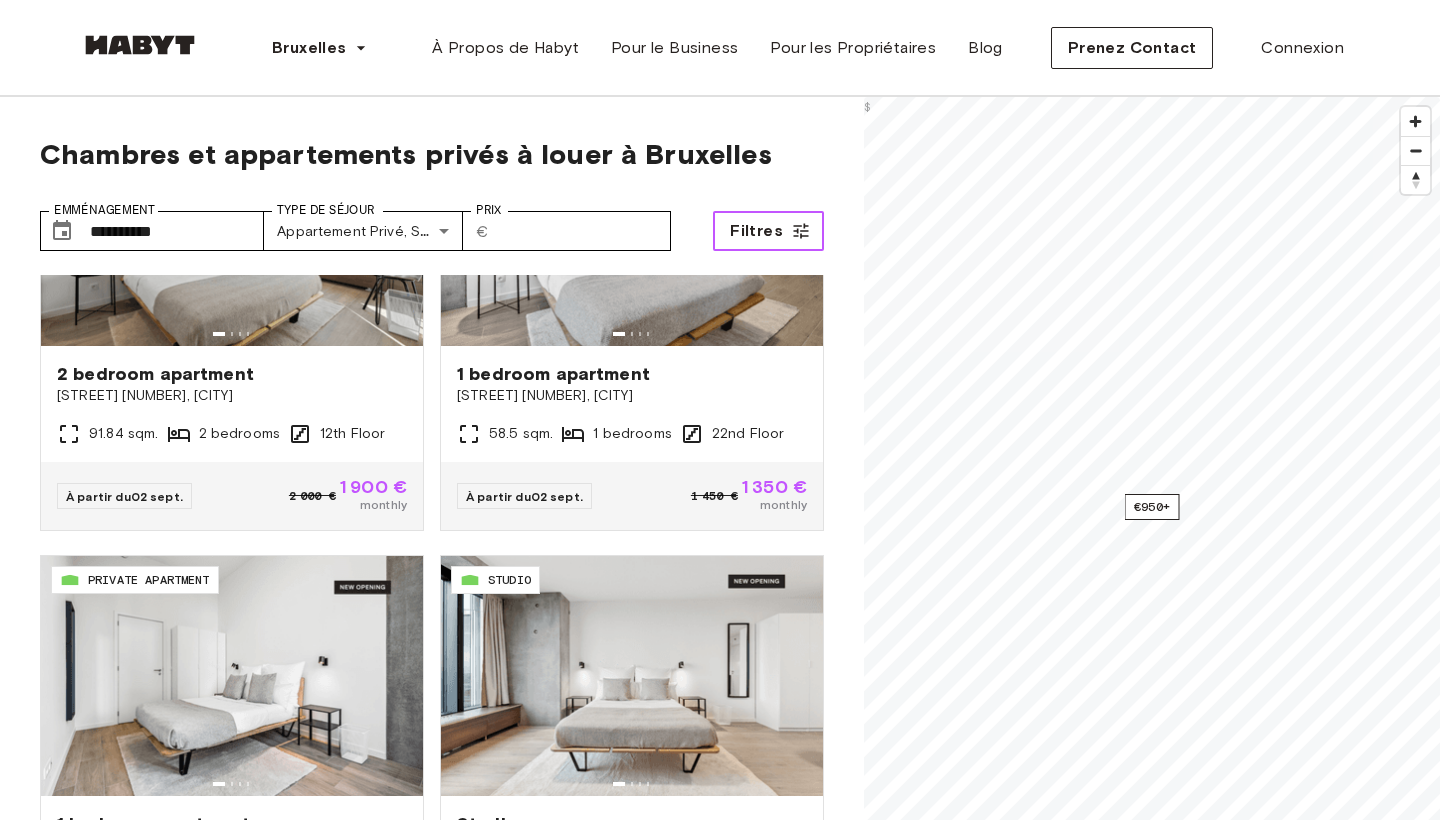 click on "Filtres" at bounding box center [768, 231] 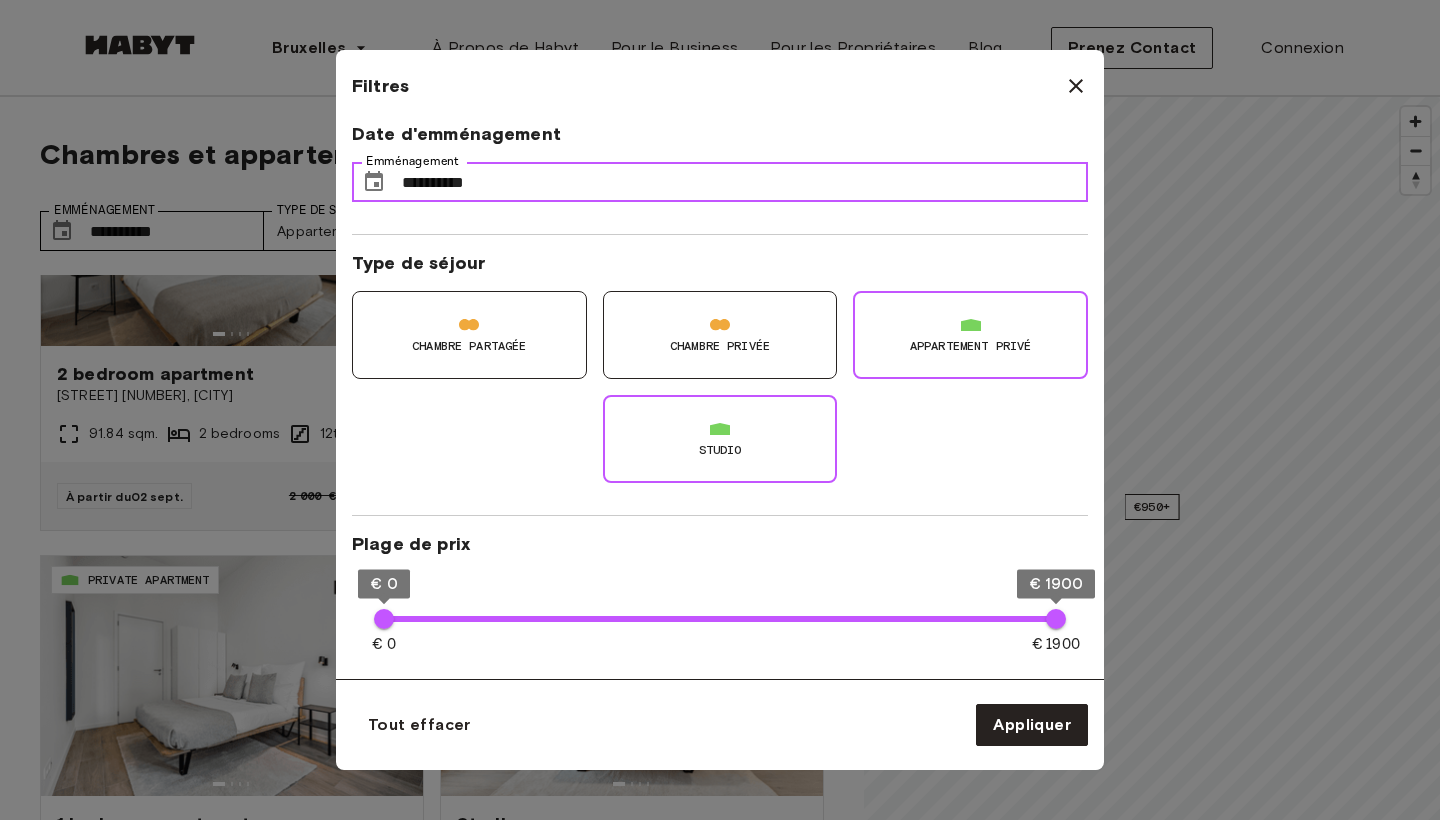 click on "**********" at bounding box center [745, 182] 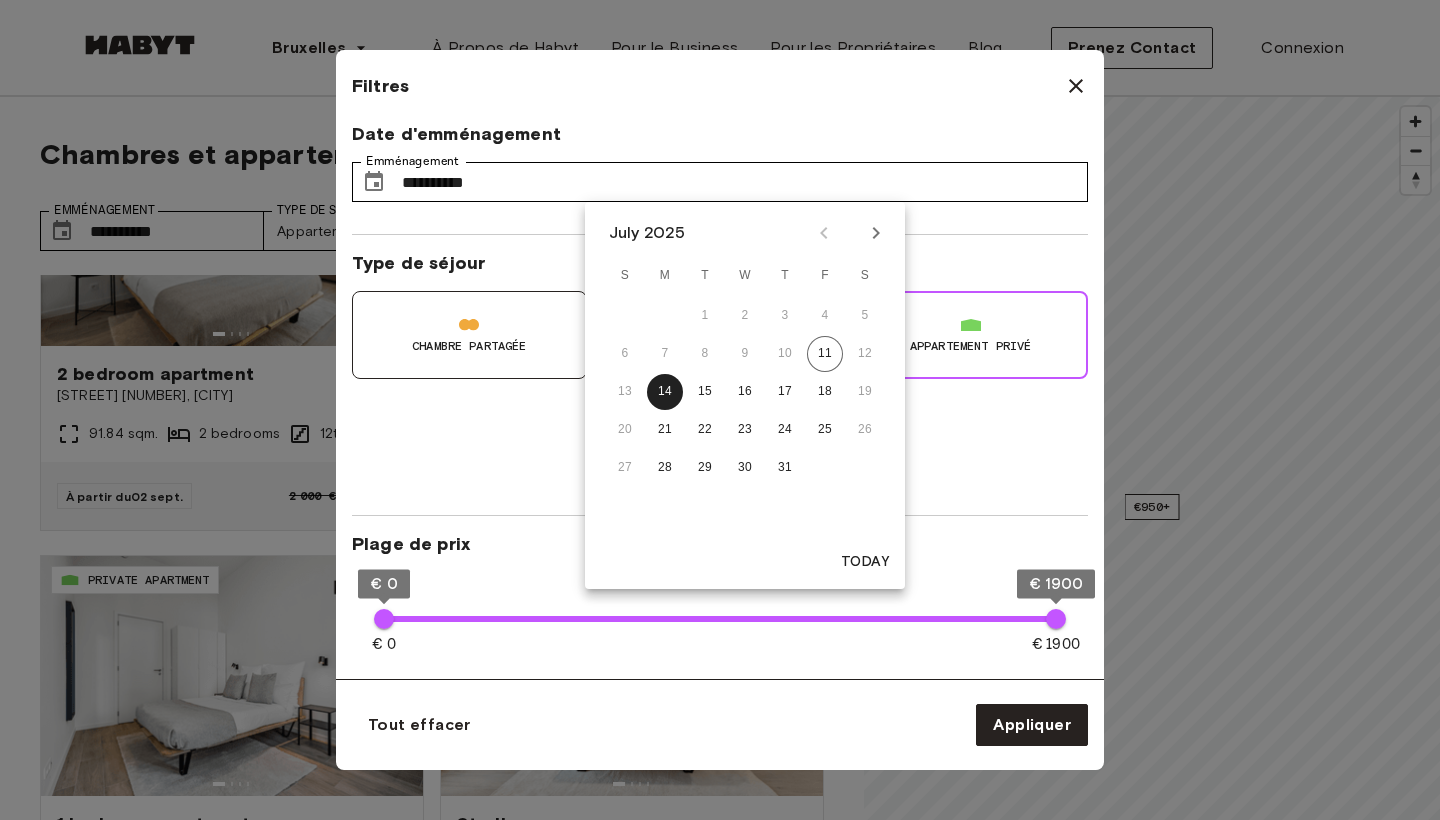 click 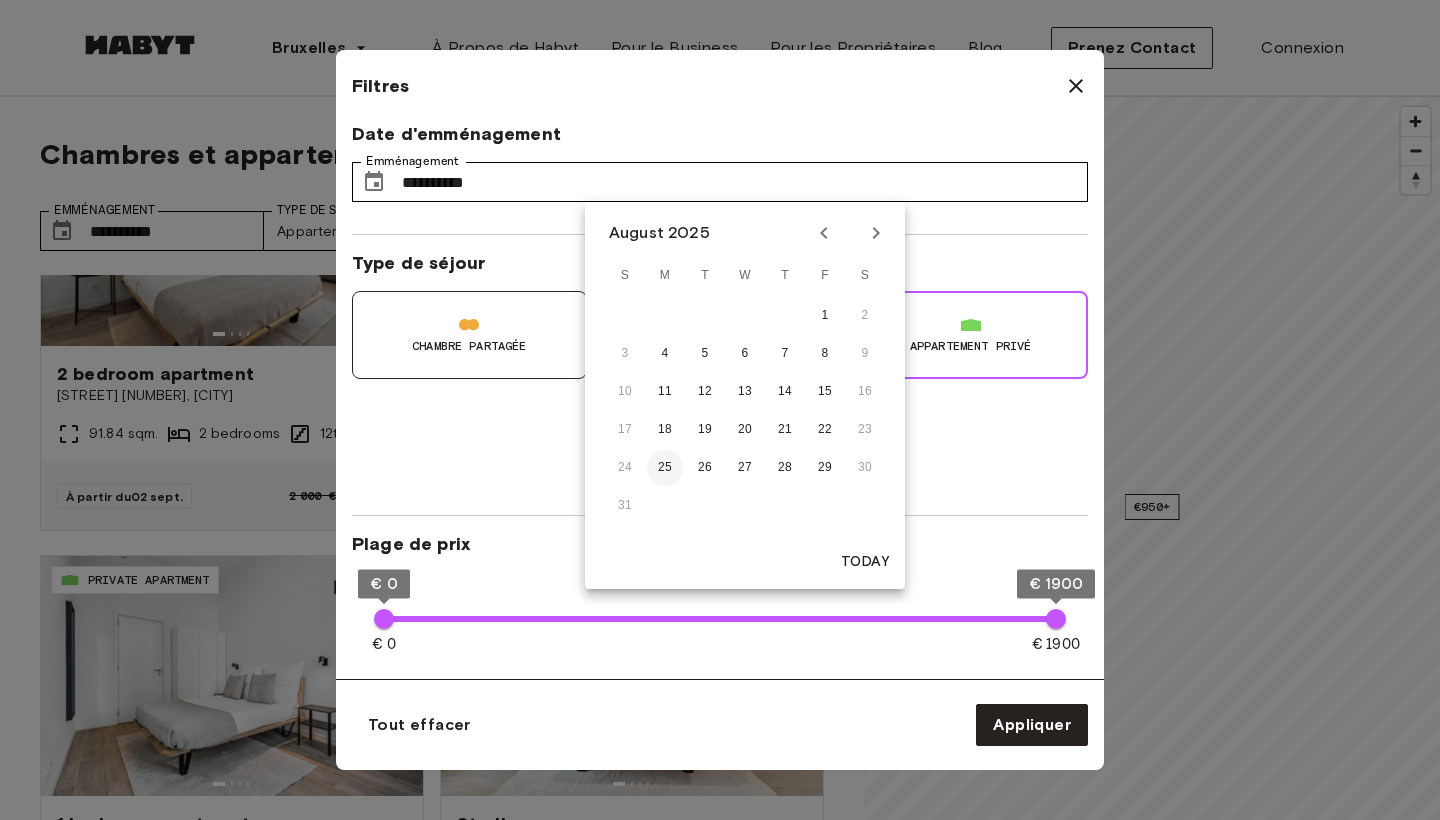 click on "25" at bounding box center [665, 468] 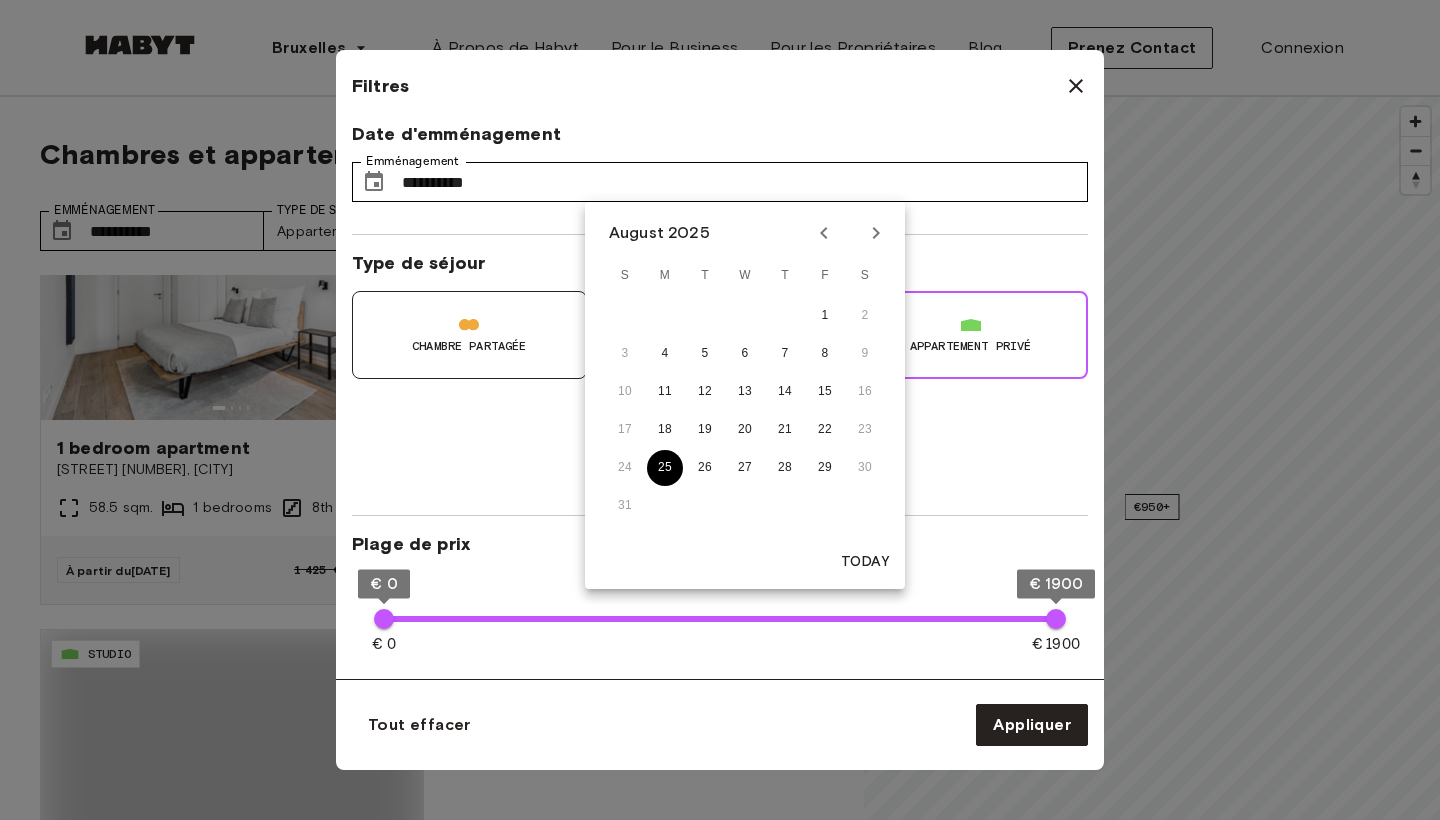 type on "**********" 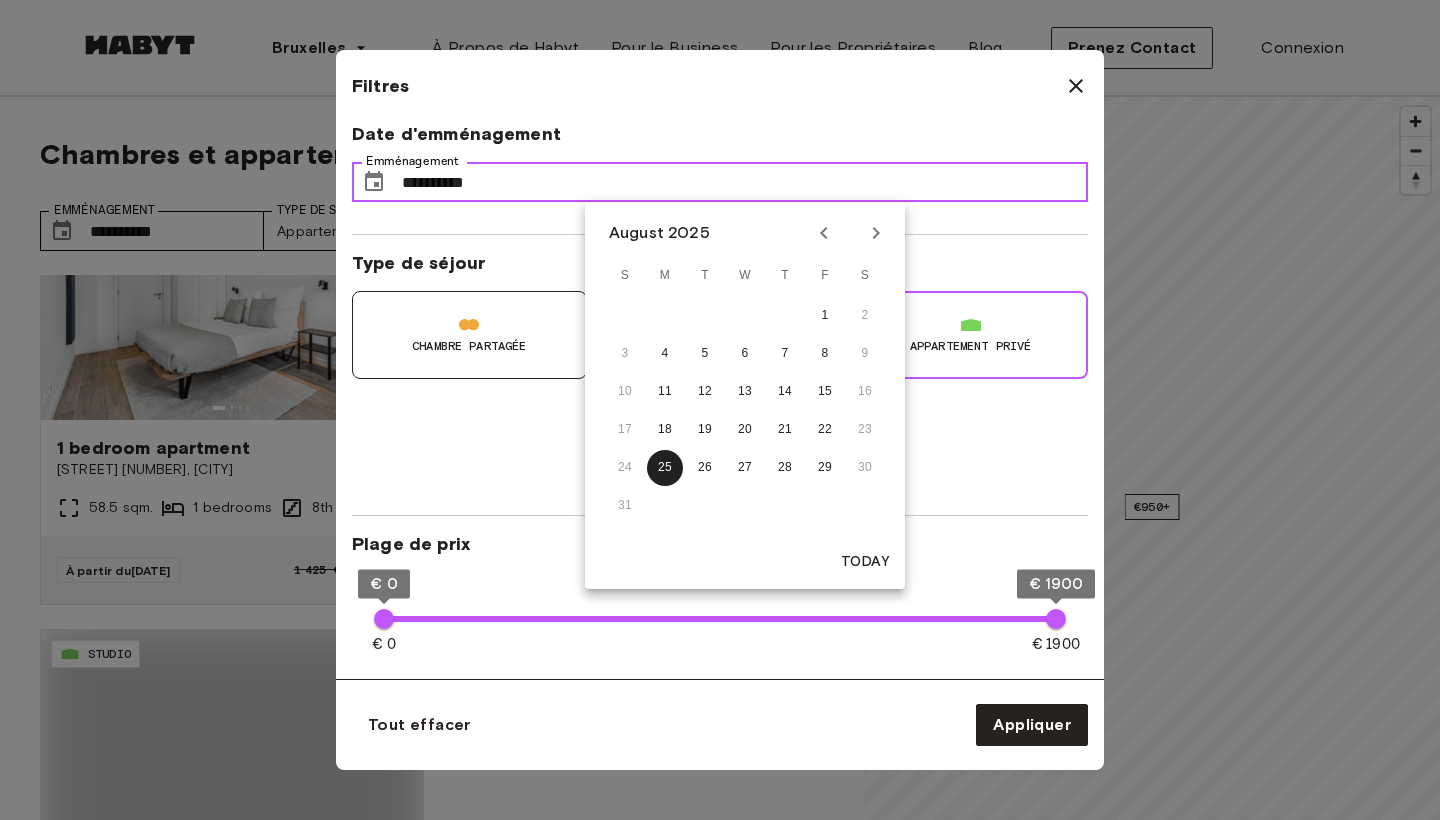 type on "**" 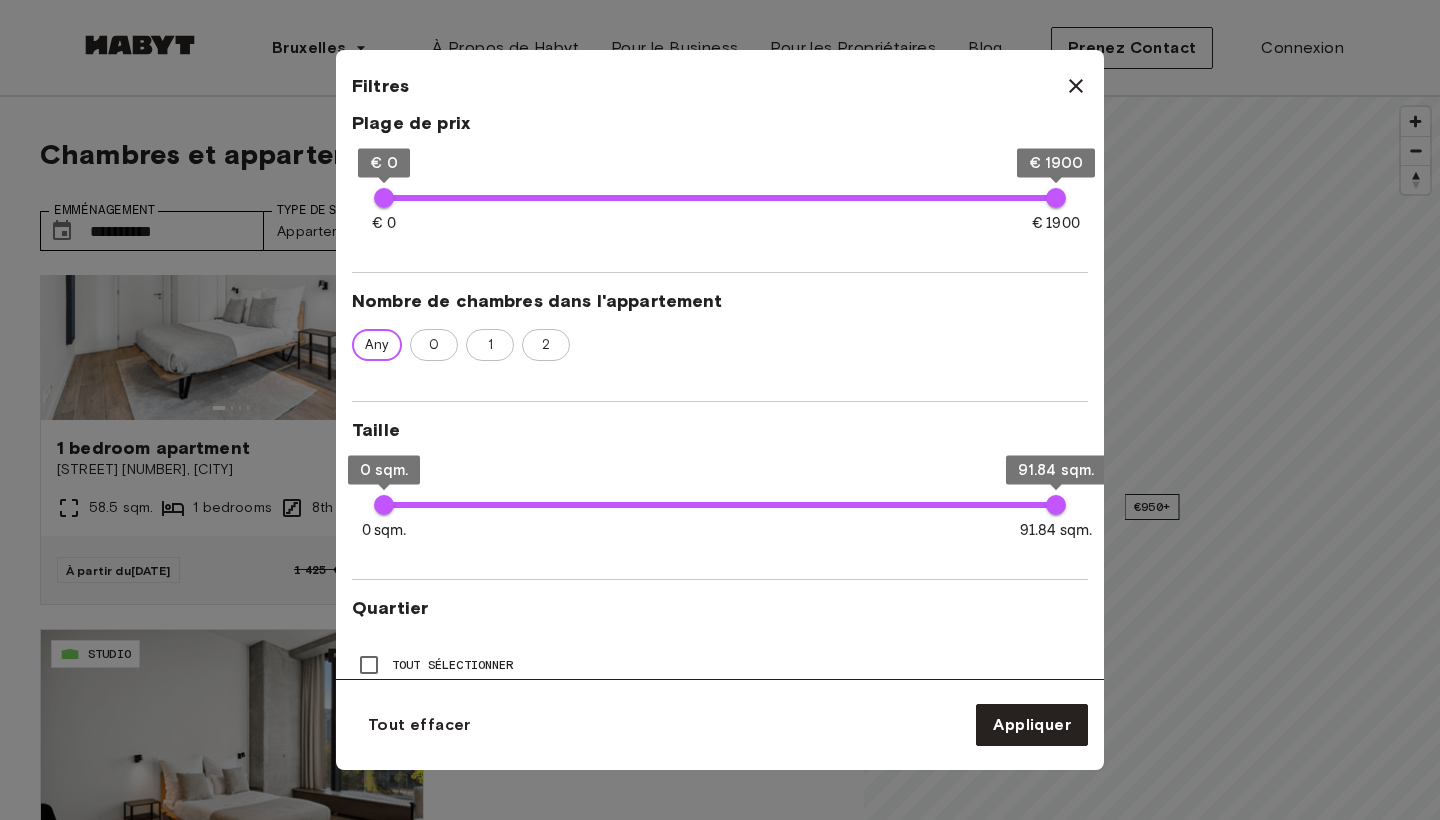 scroll, scrollTop: 422, scrollLeft: 0, axis: vertical 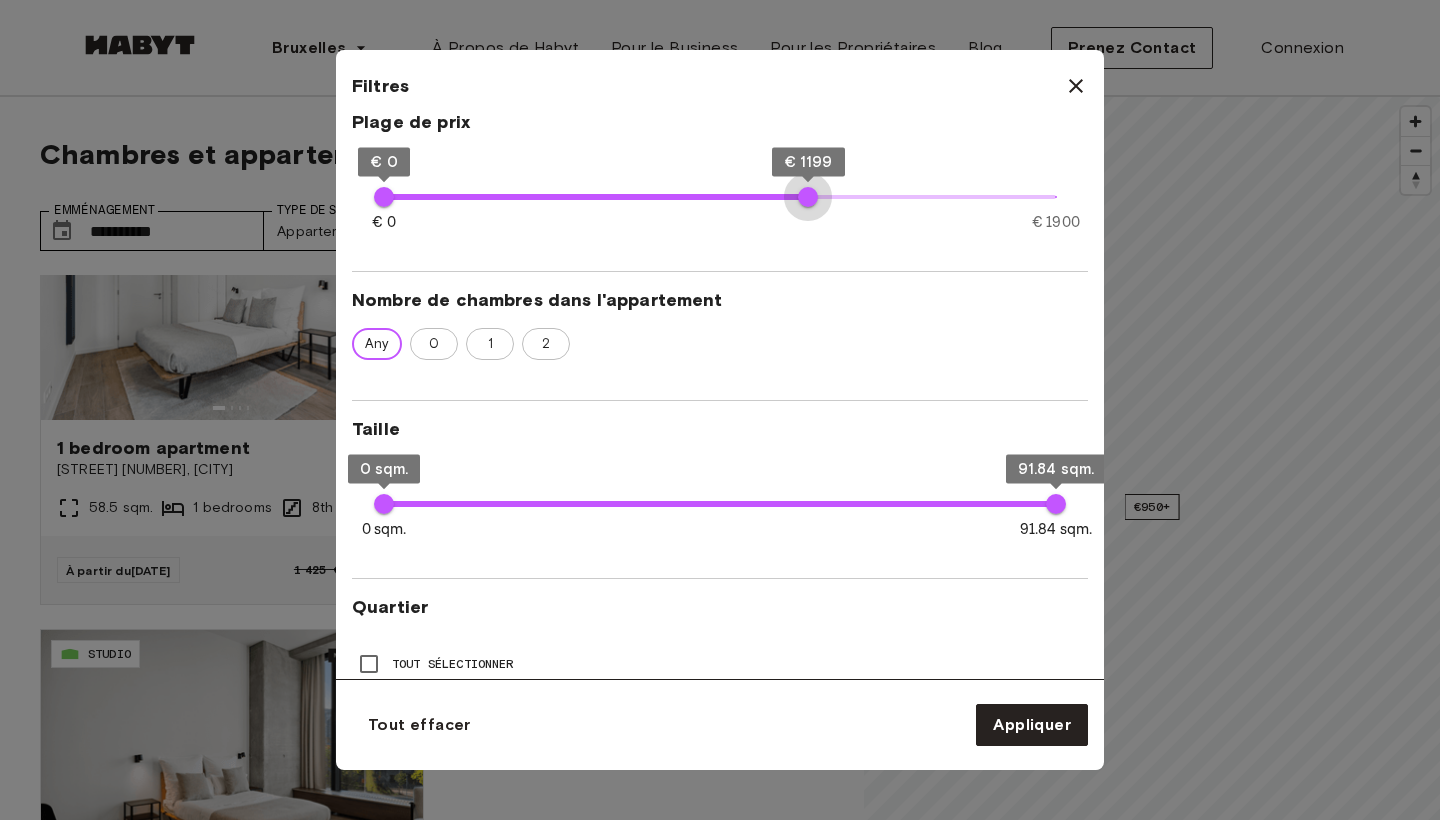 type on "****" 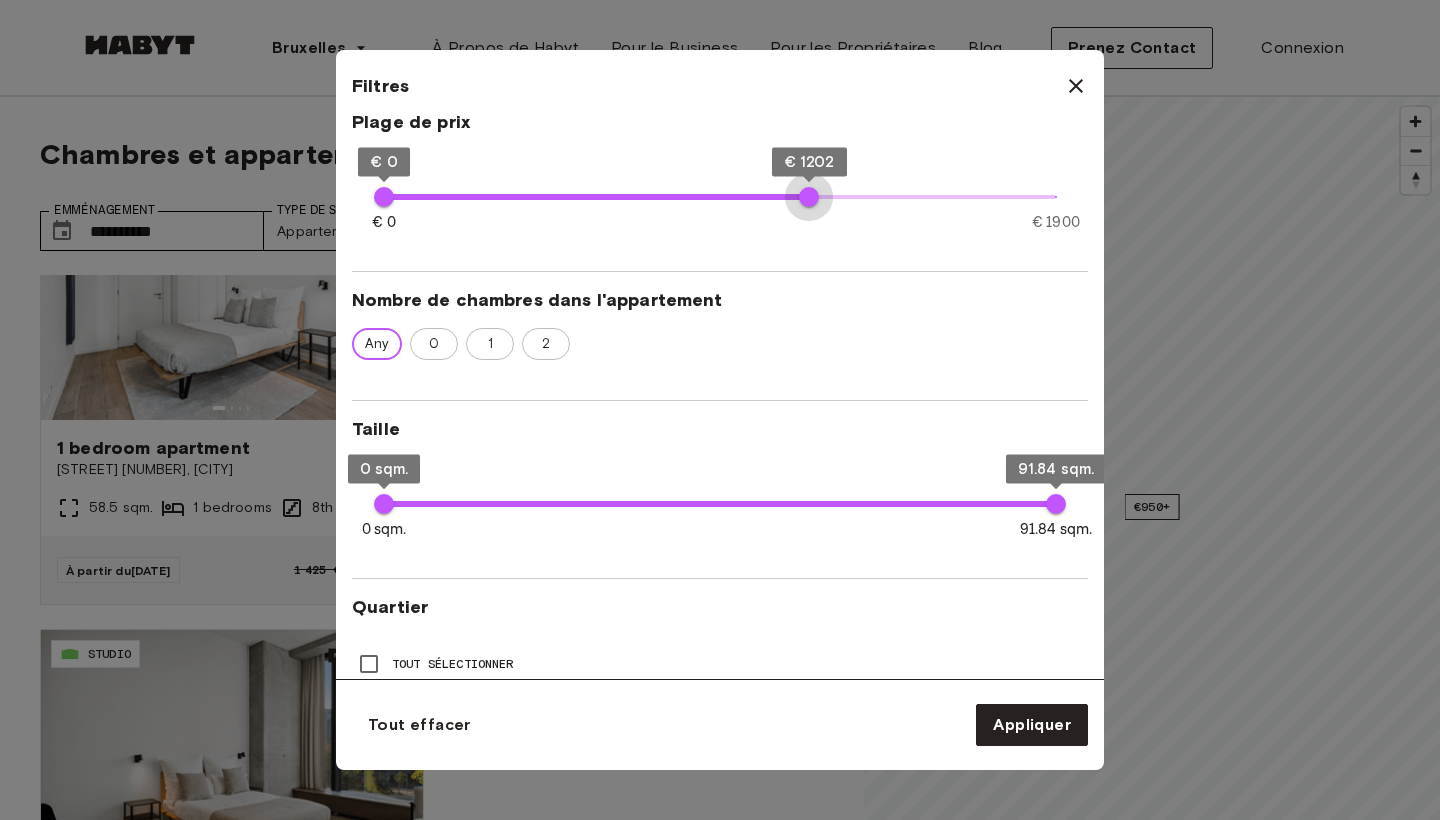 drag, startPoint x: 1046, startPoint y: 193, endPoint x: 809, endPoint y: 216, distance: 238.11342 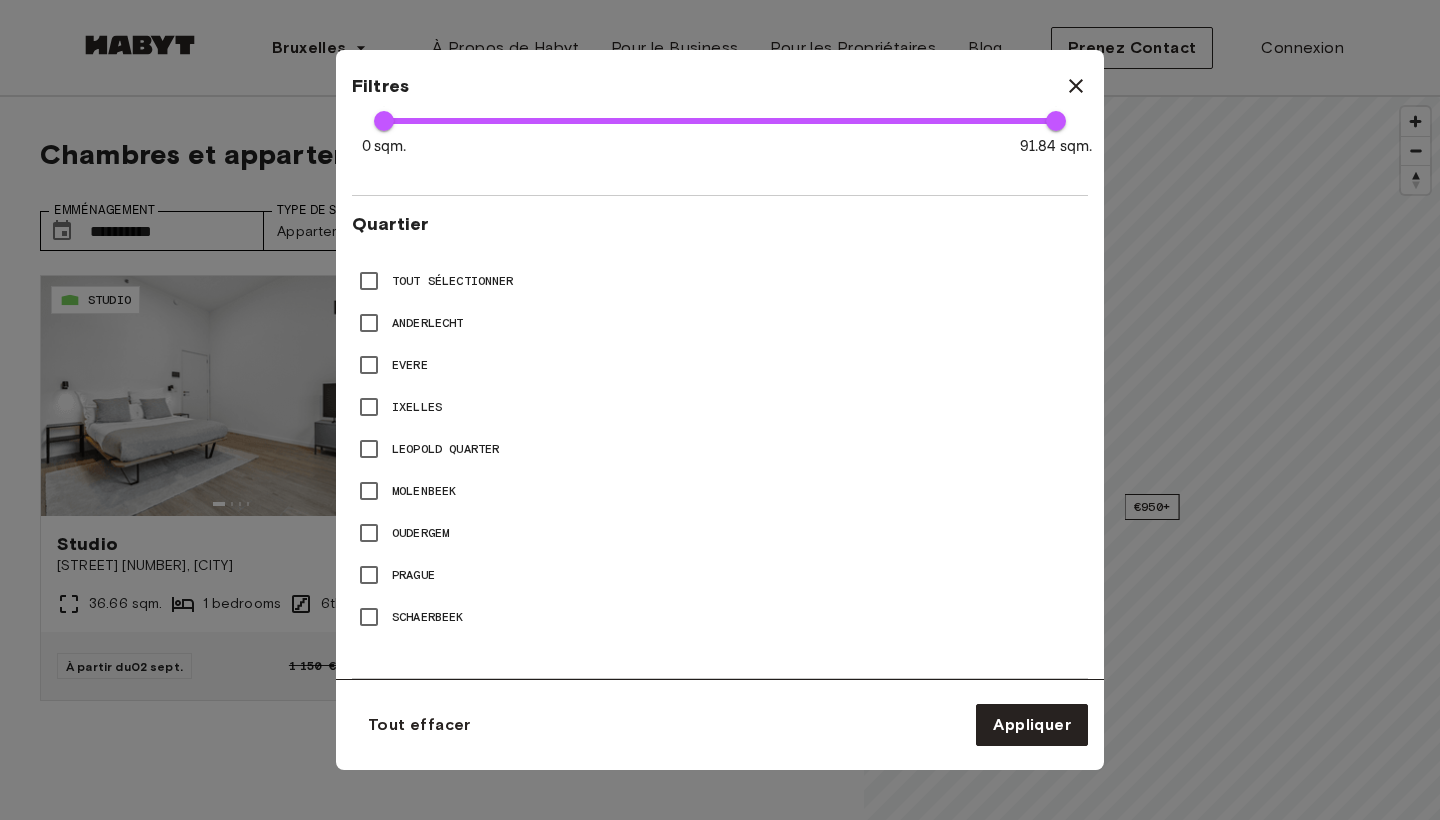 scroll, scrollTop: 805, scrollLeft: 0, axis: vertical 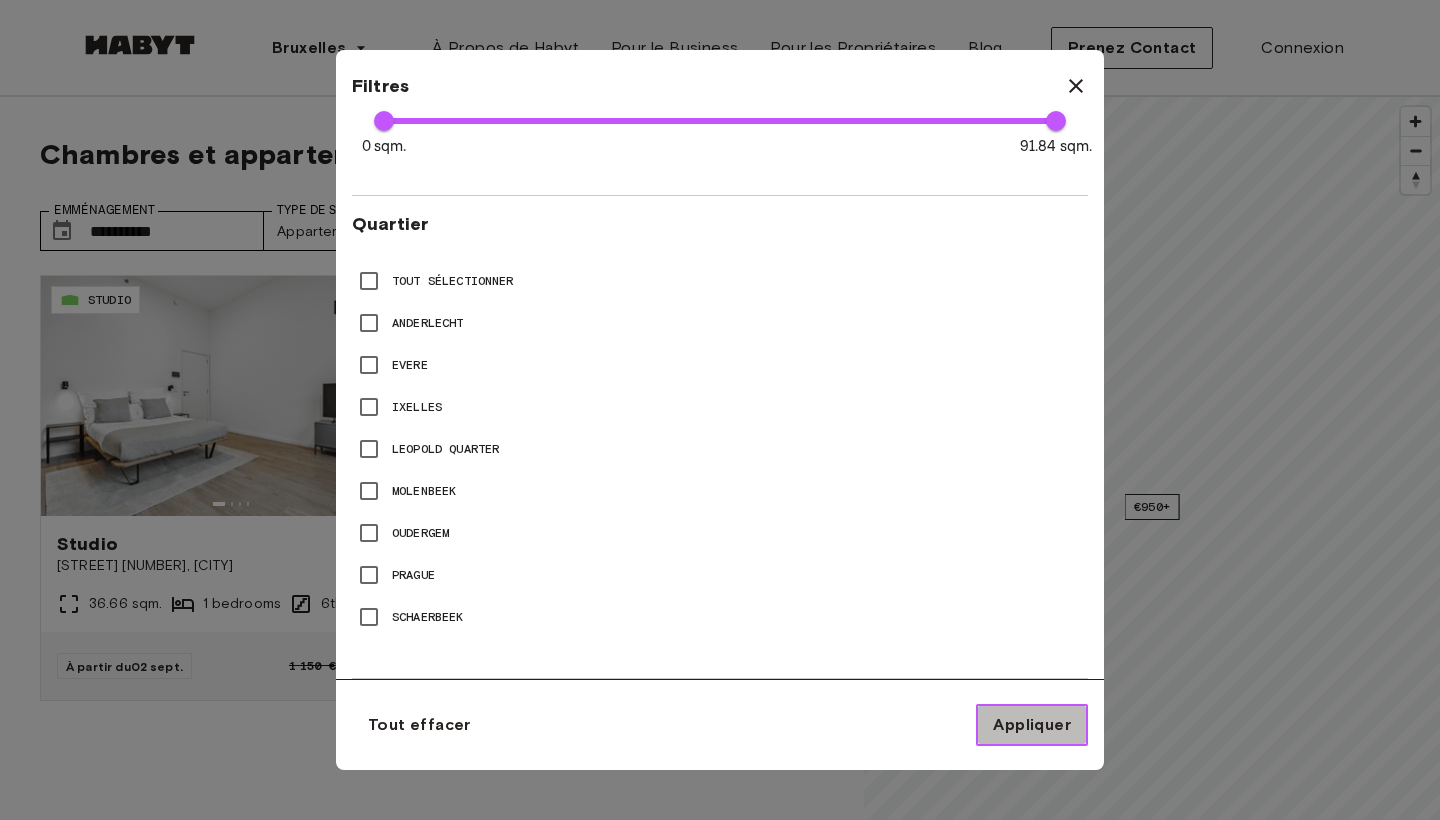 click on "Appliquer" at bounding box center (1032, 725) 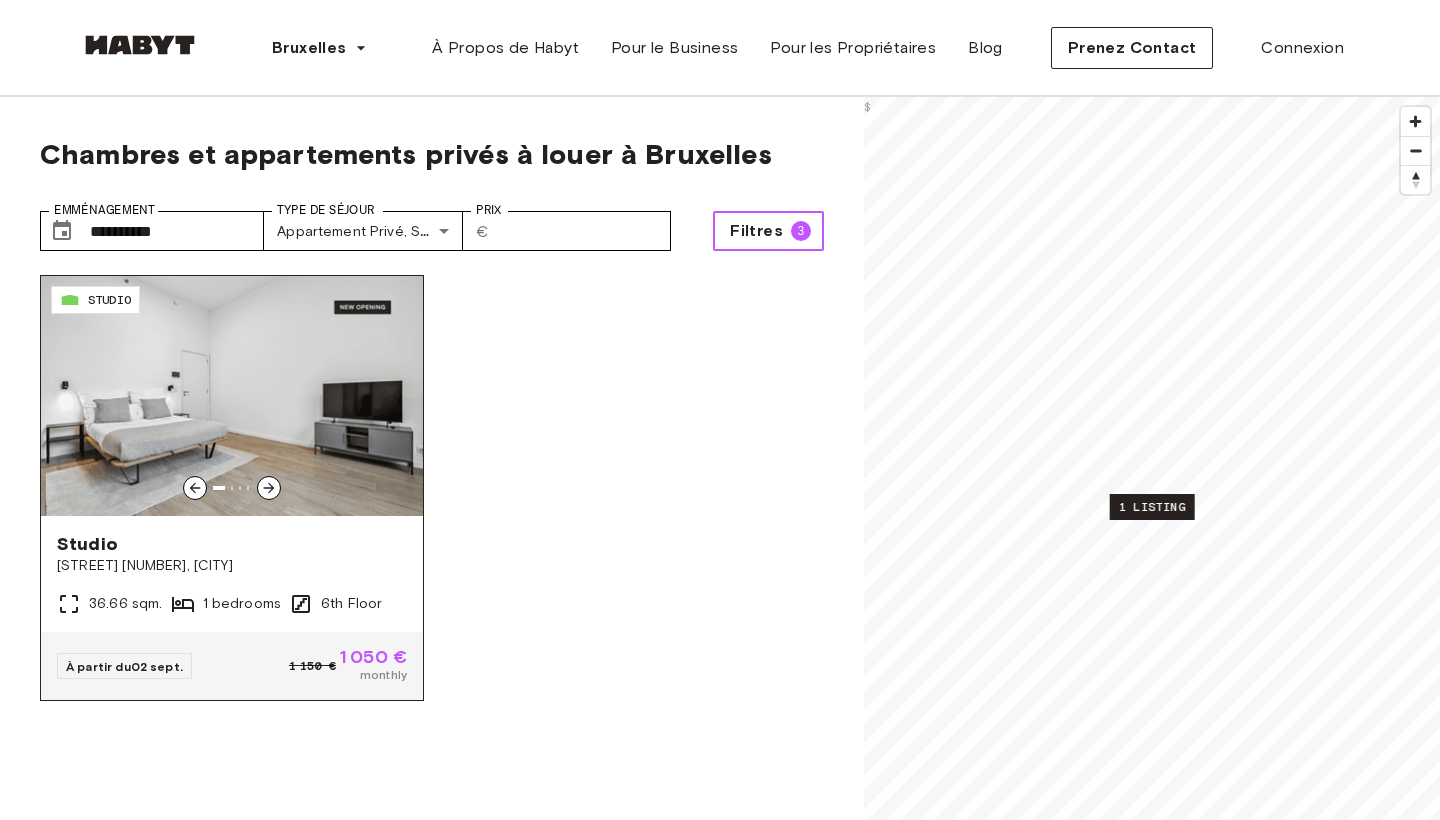 scroll, scrollTop: 0, scrollLeft: 0, axis: both 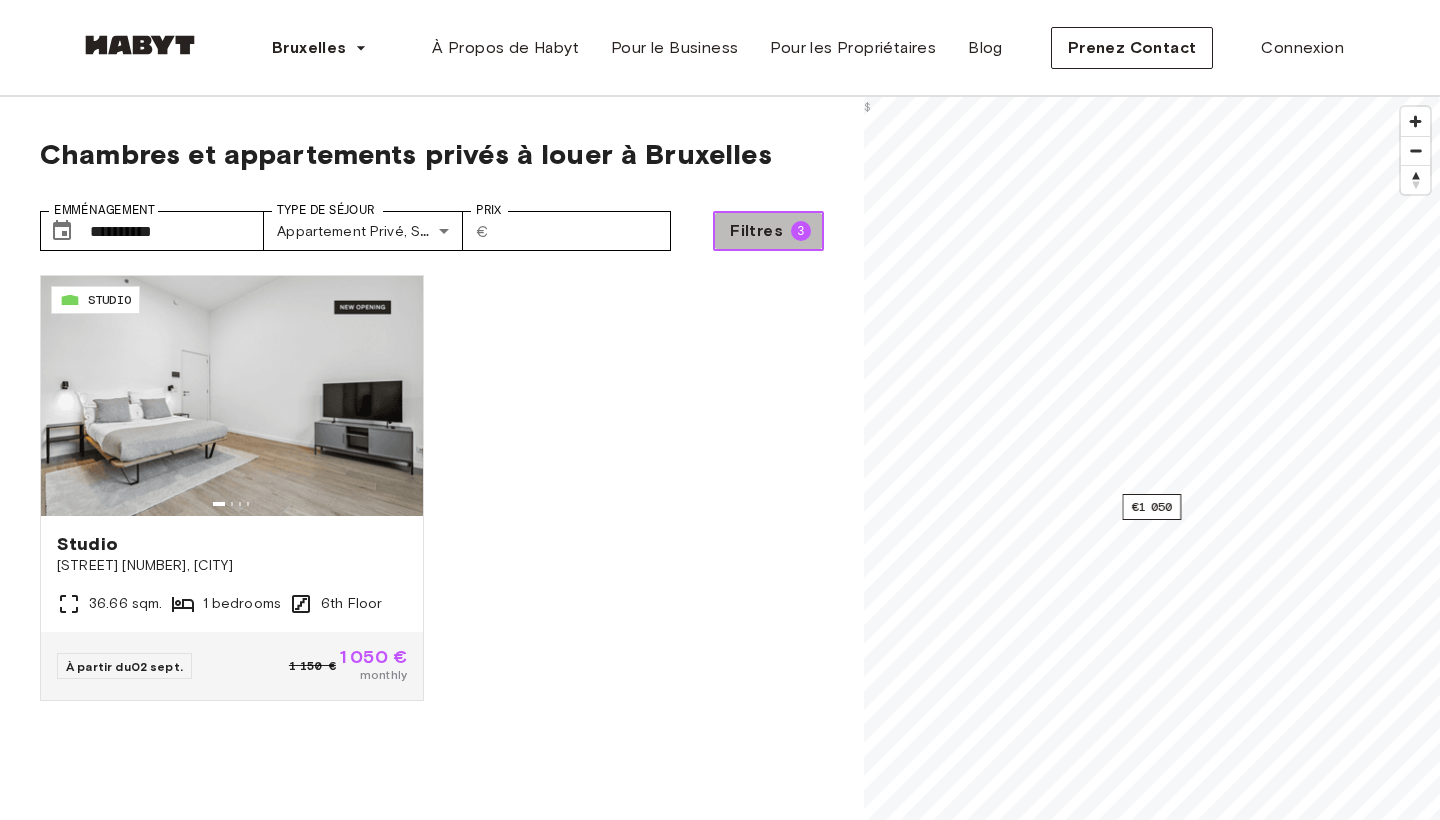 click on "Filtres" at bounding box center (756, 231) 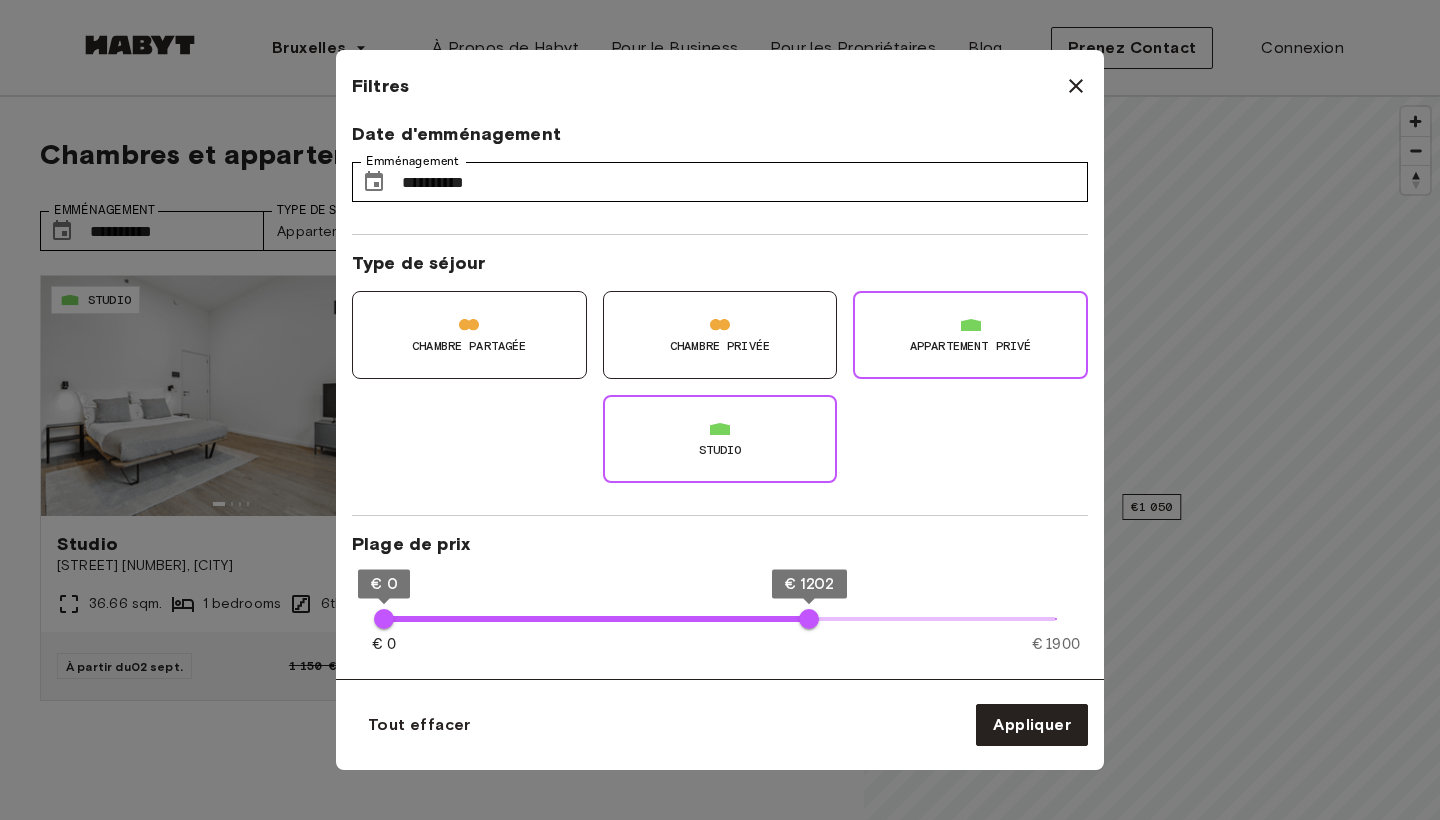 scroll, scrollTop: -2, scrollLeft: 0, axis: vertical 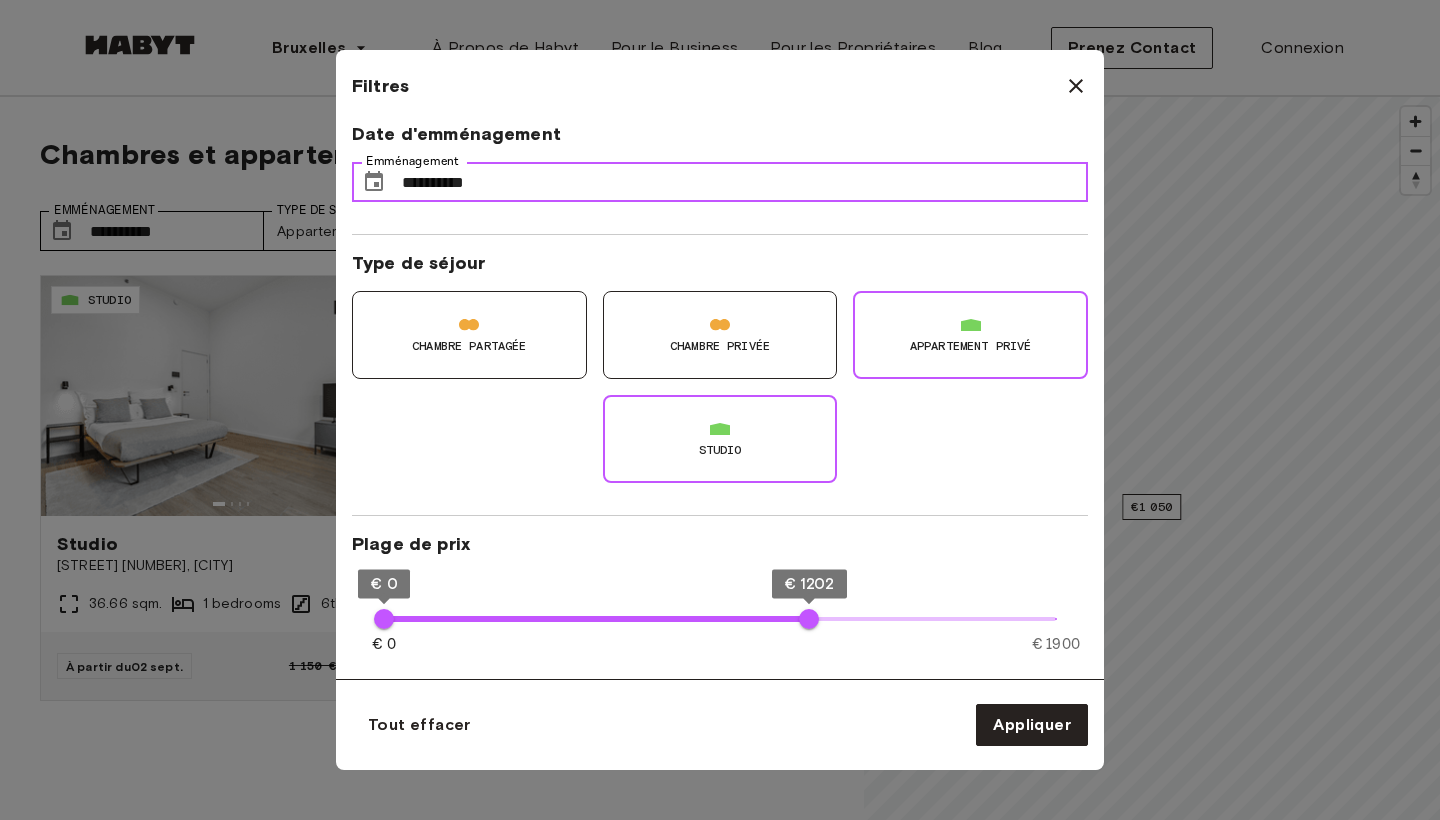 click on "**********" at bounding box center (745, 182) 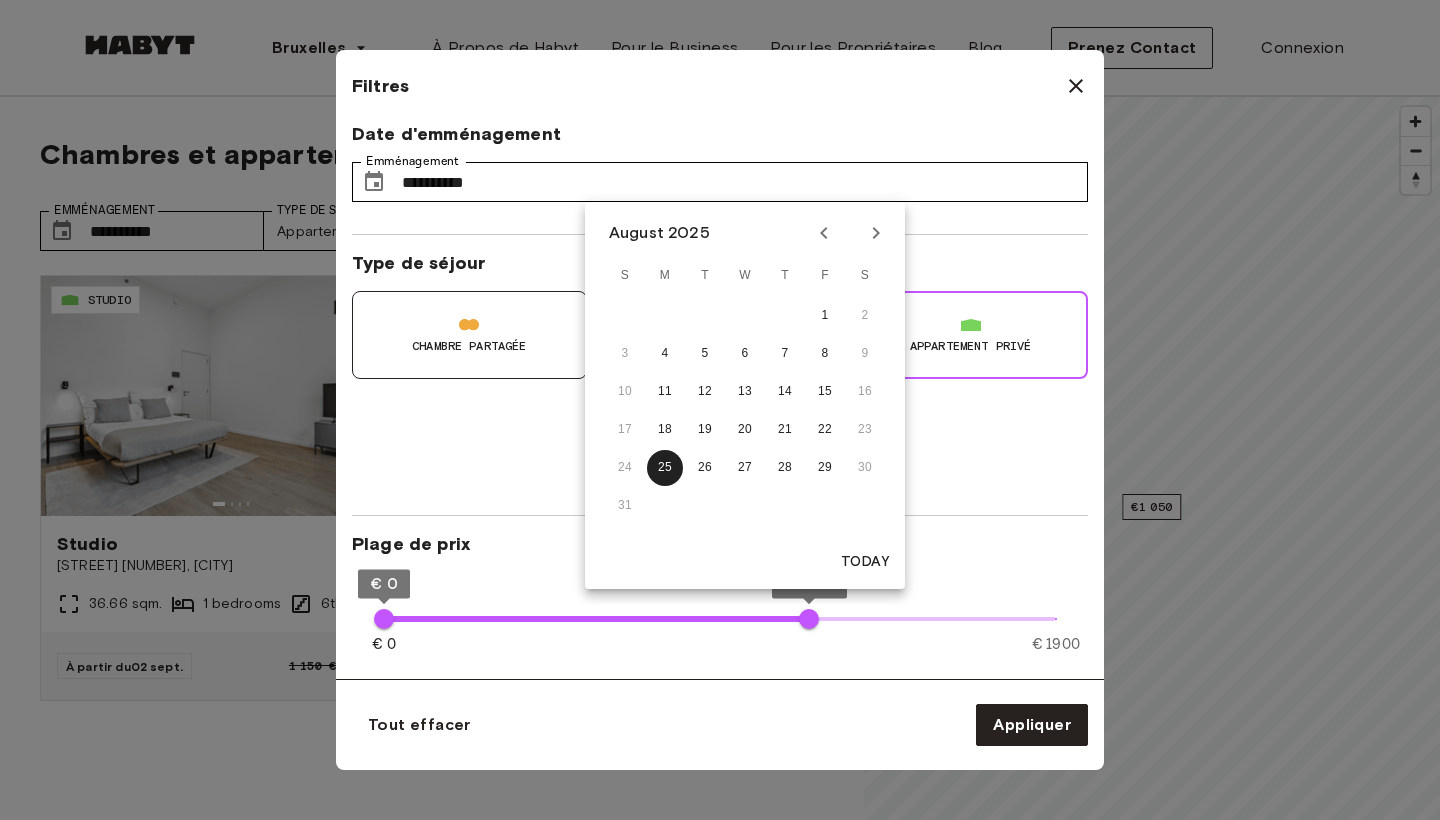 click 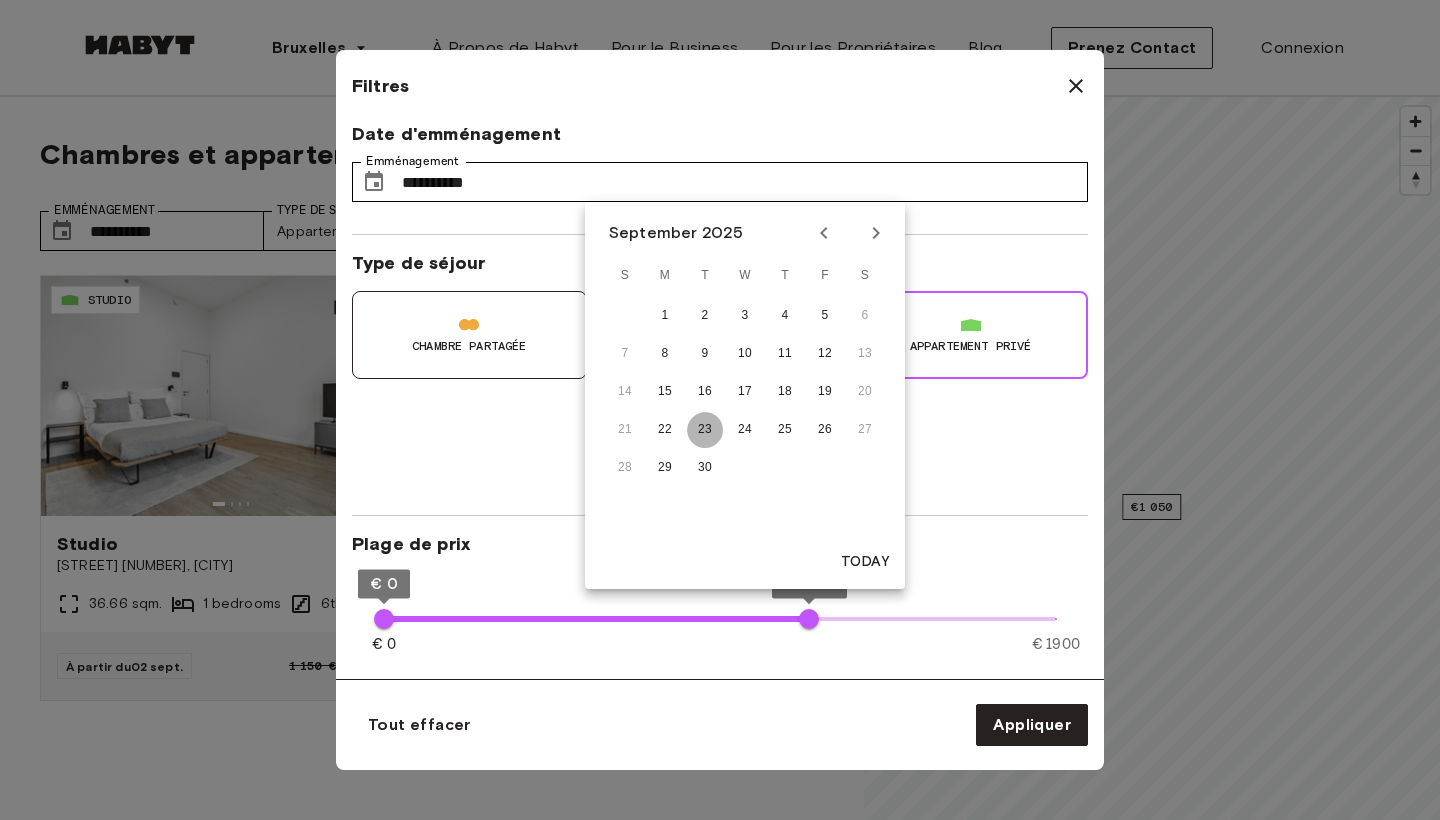 click on "23" at bounding box center (705, 430) 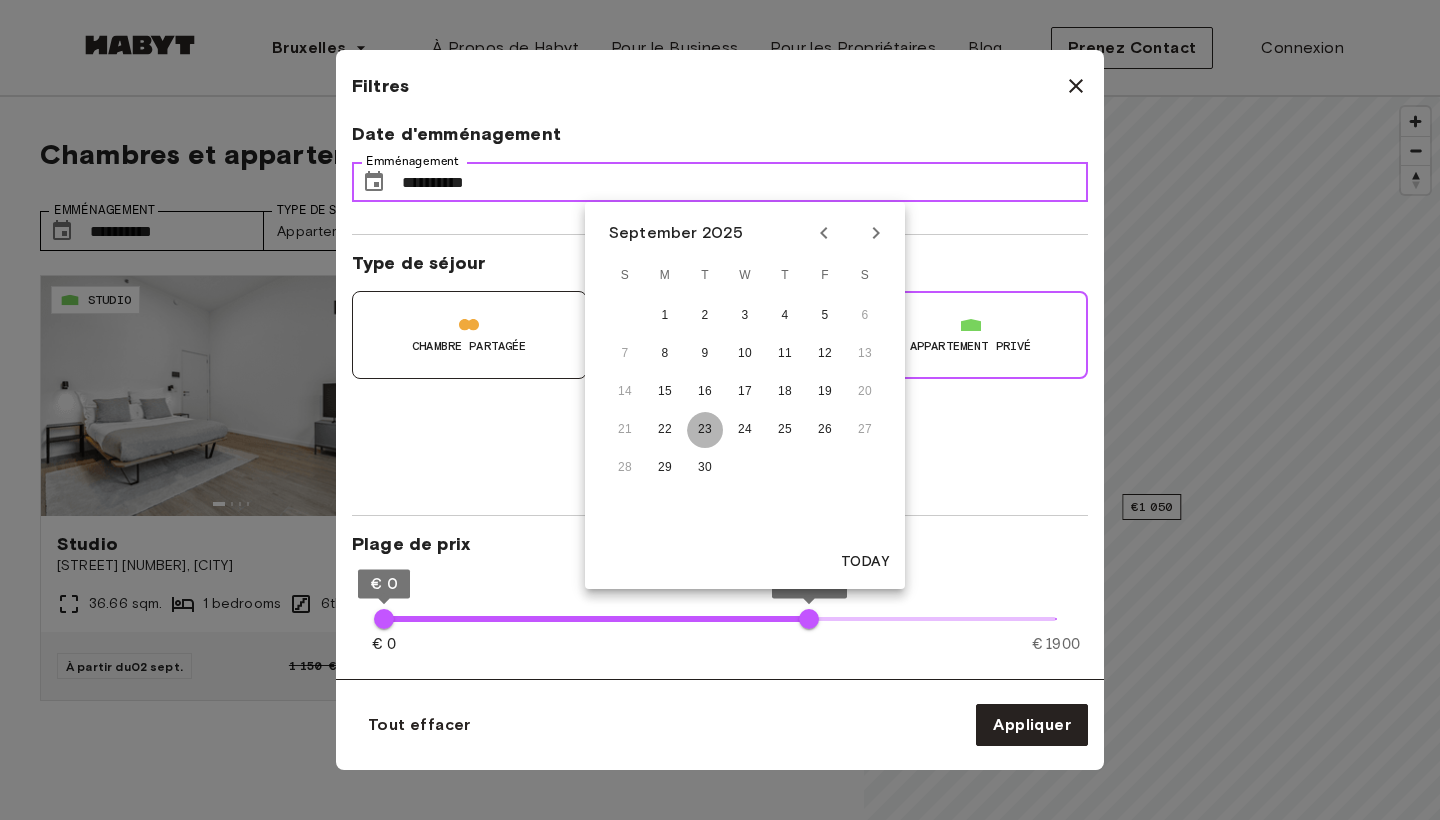 type on "**" 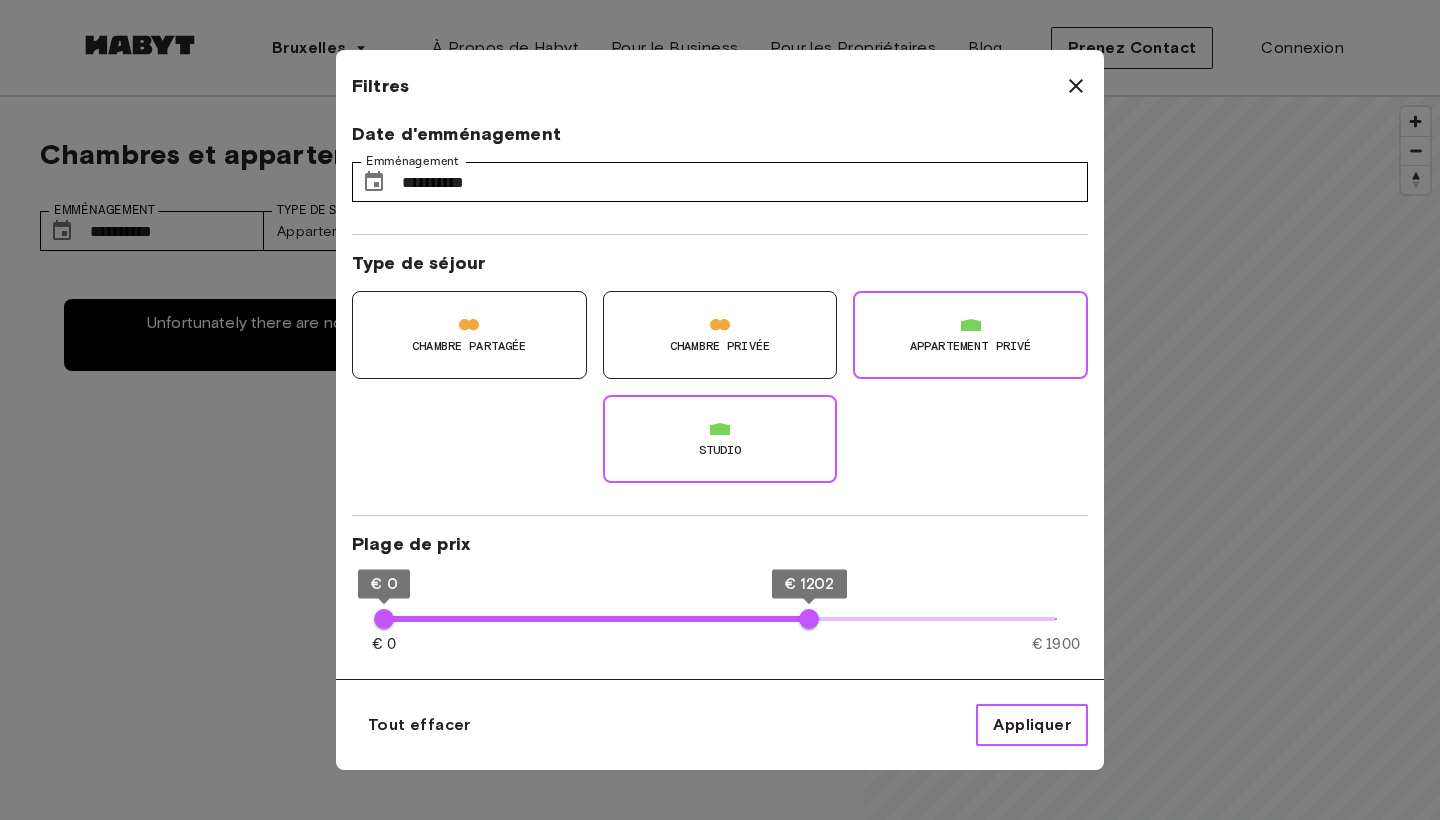 click on "Appliquer" at bounding box center (1032, 725) 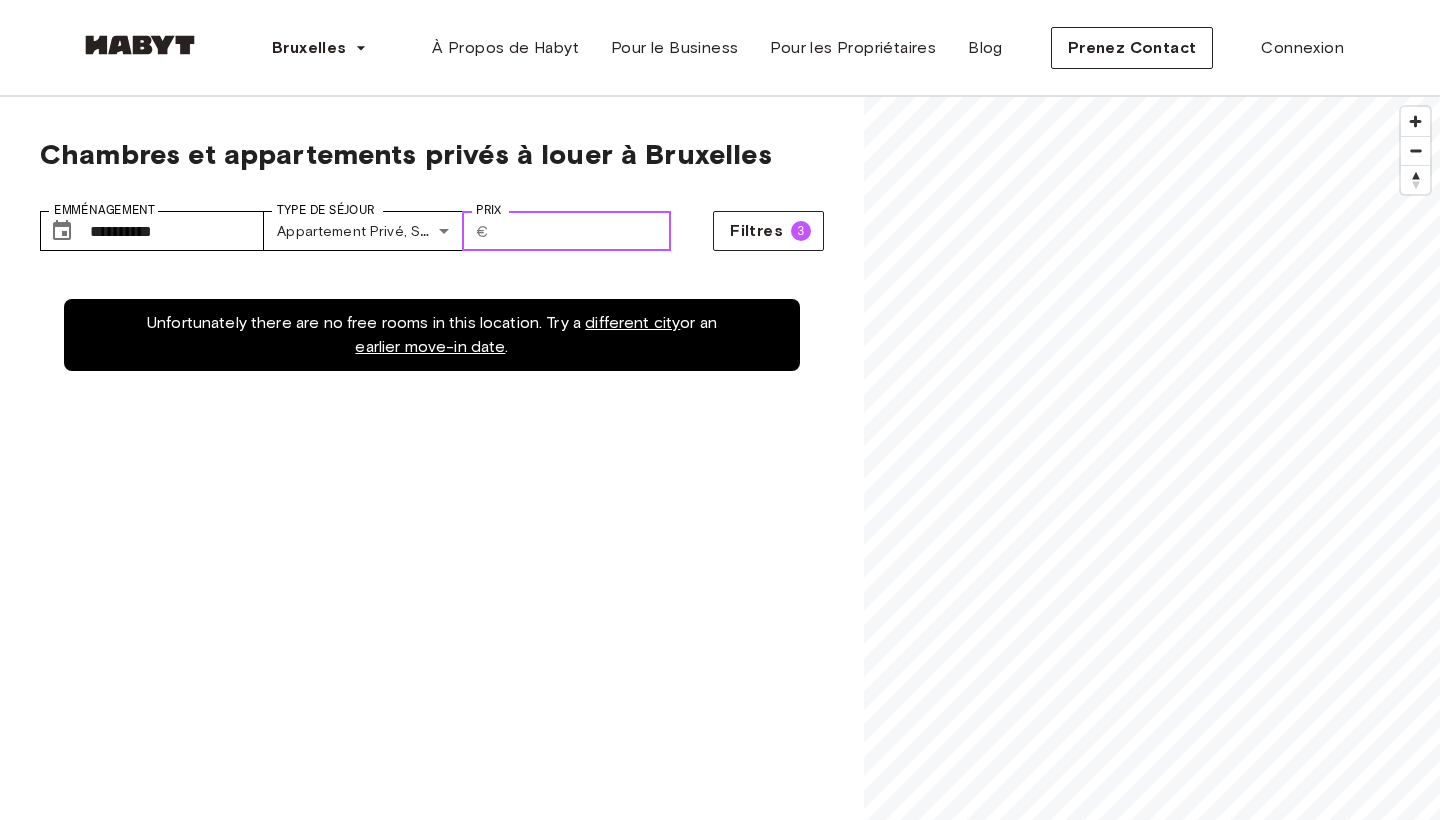 click on "****" at bounding box center [584, 231] 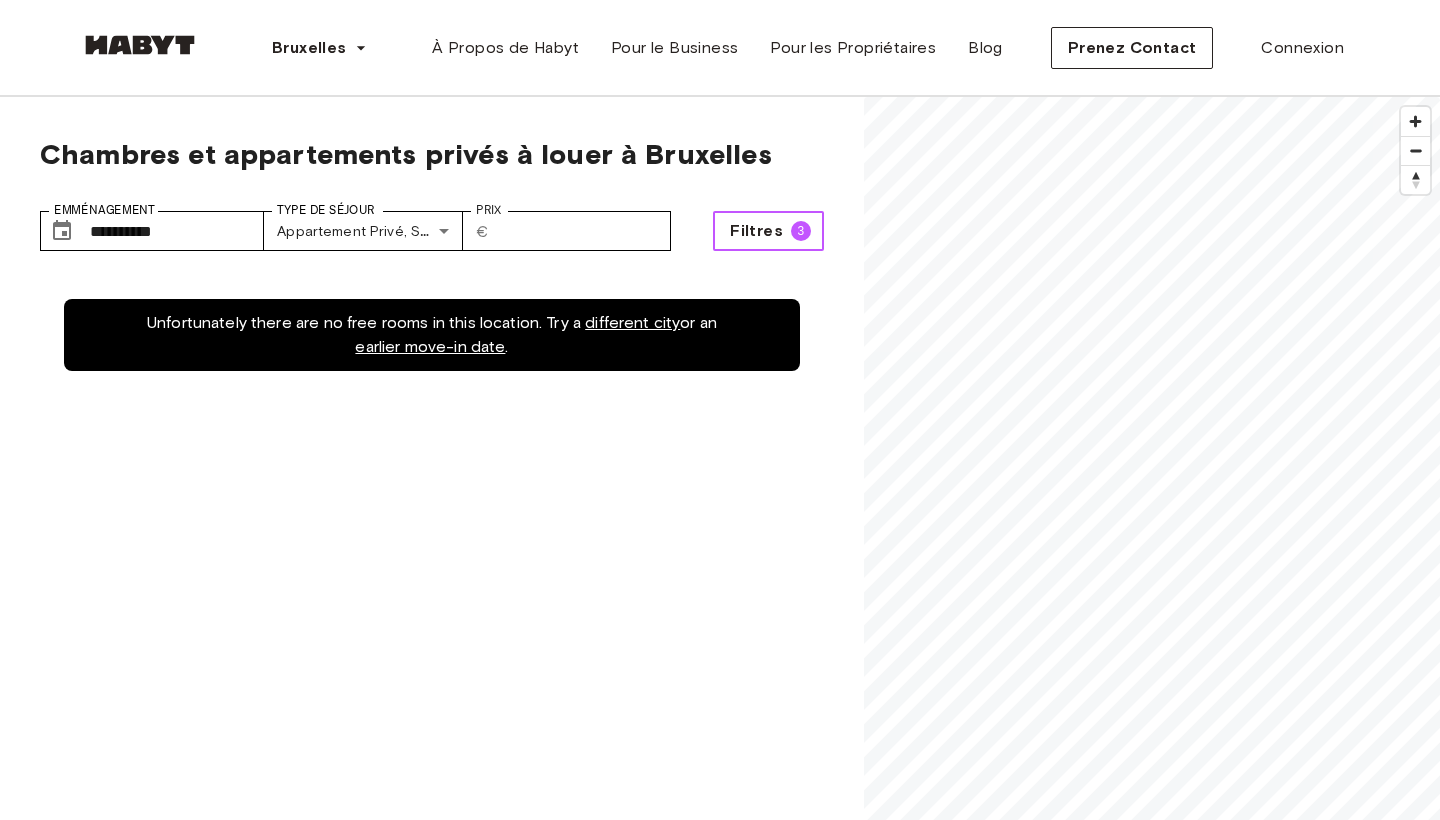click on "Filtres" at bounding box center [756, 231] 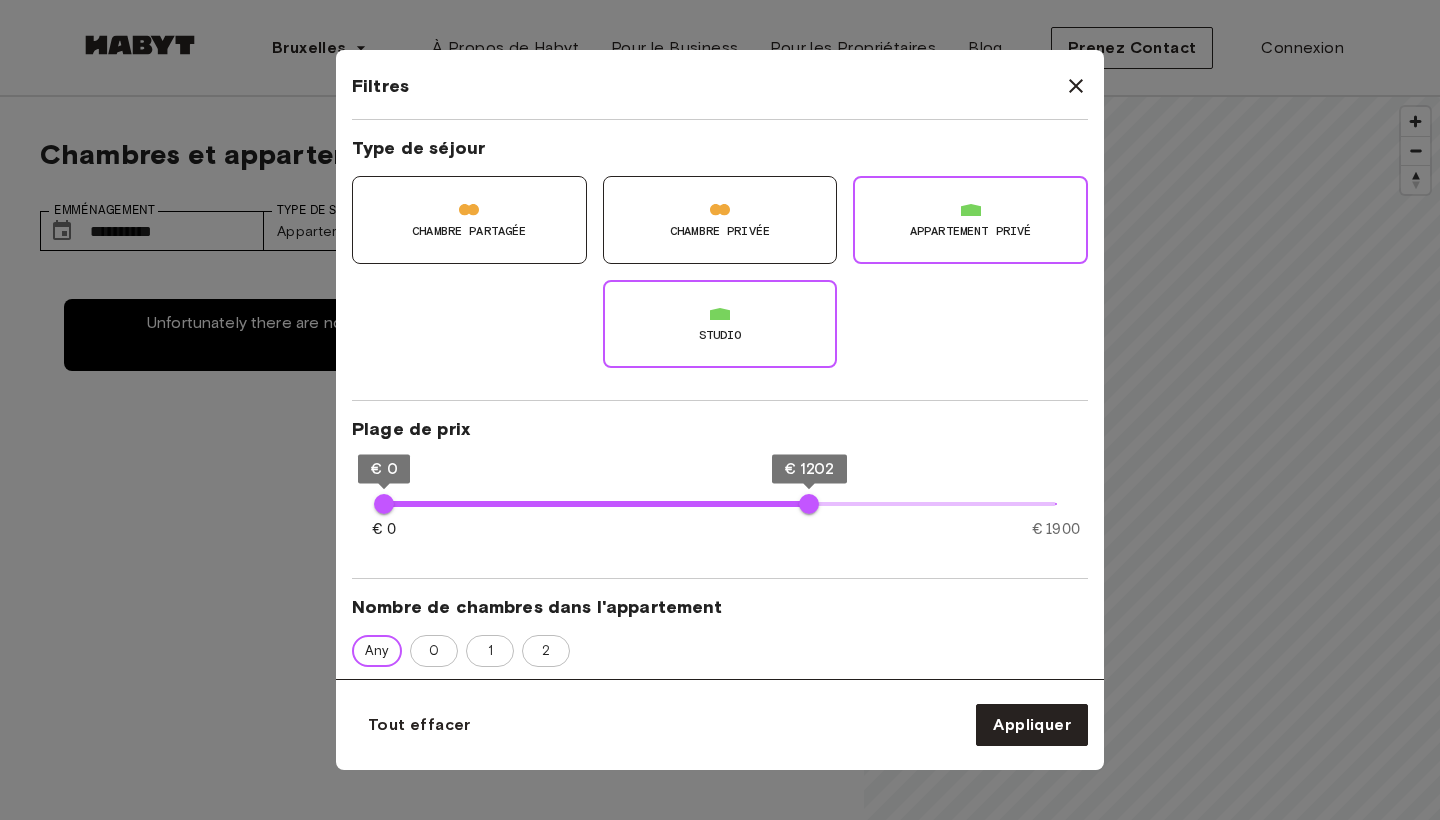 scroll, scrollTop: 187, scrollLeft: 0, axis: vertical 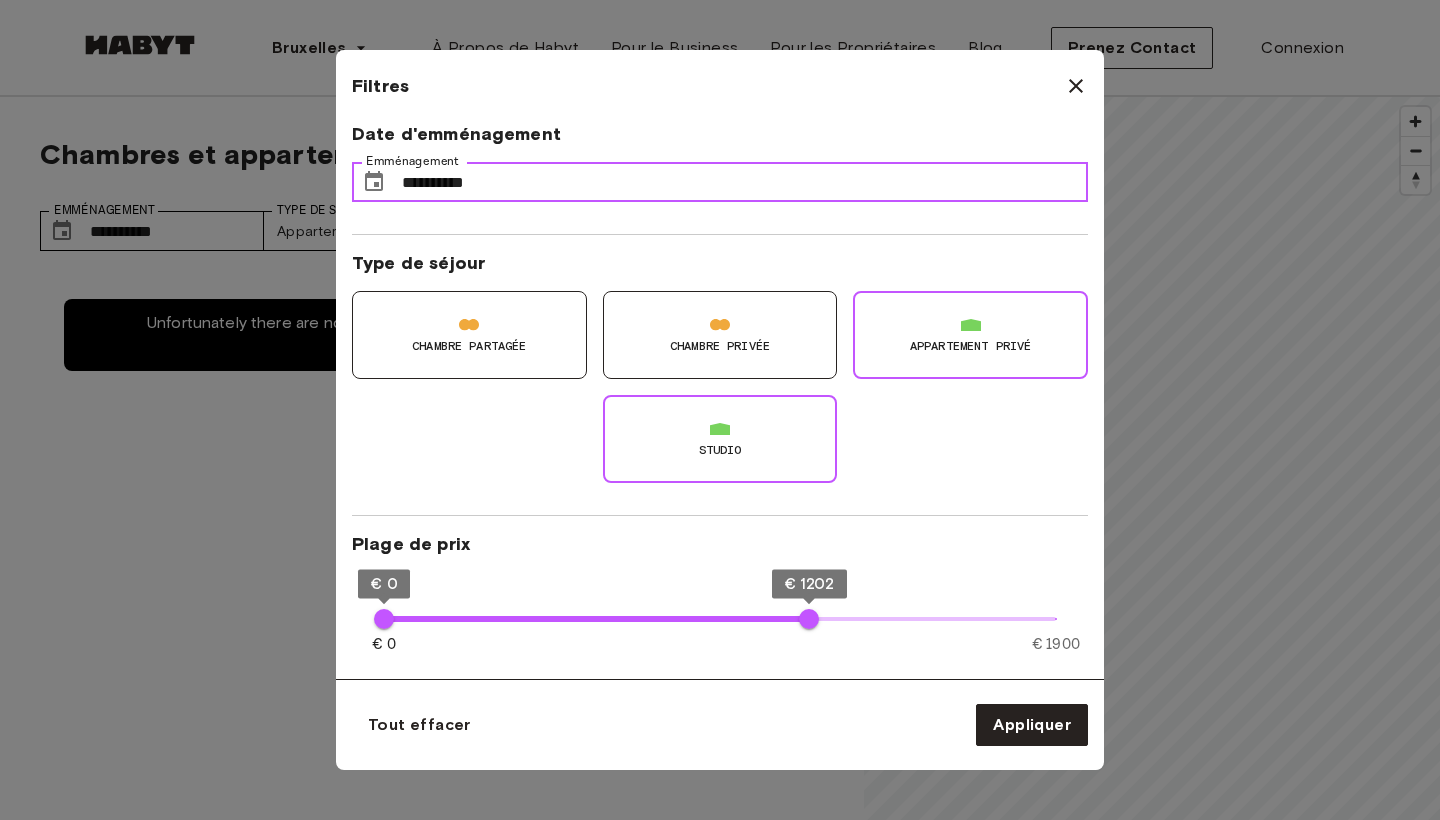 click on "**********" at bounding box center (745, 182) 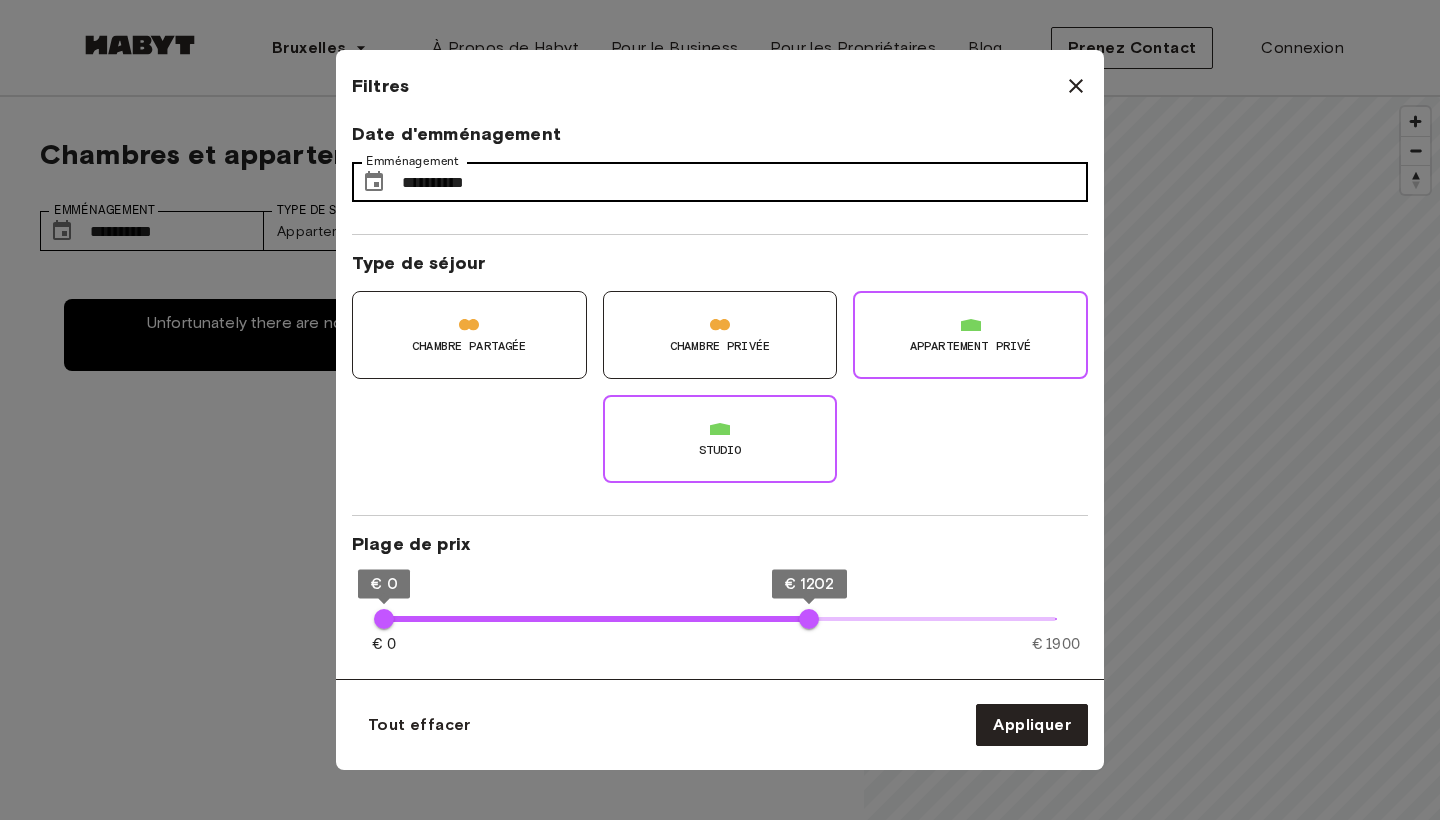 scroll, scrollTop: 0, scrollLeft: 0, axis: both 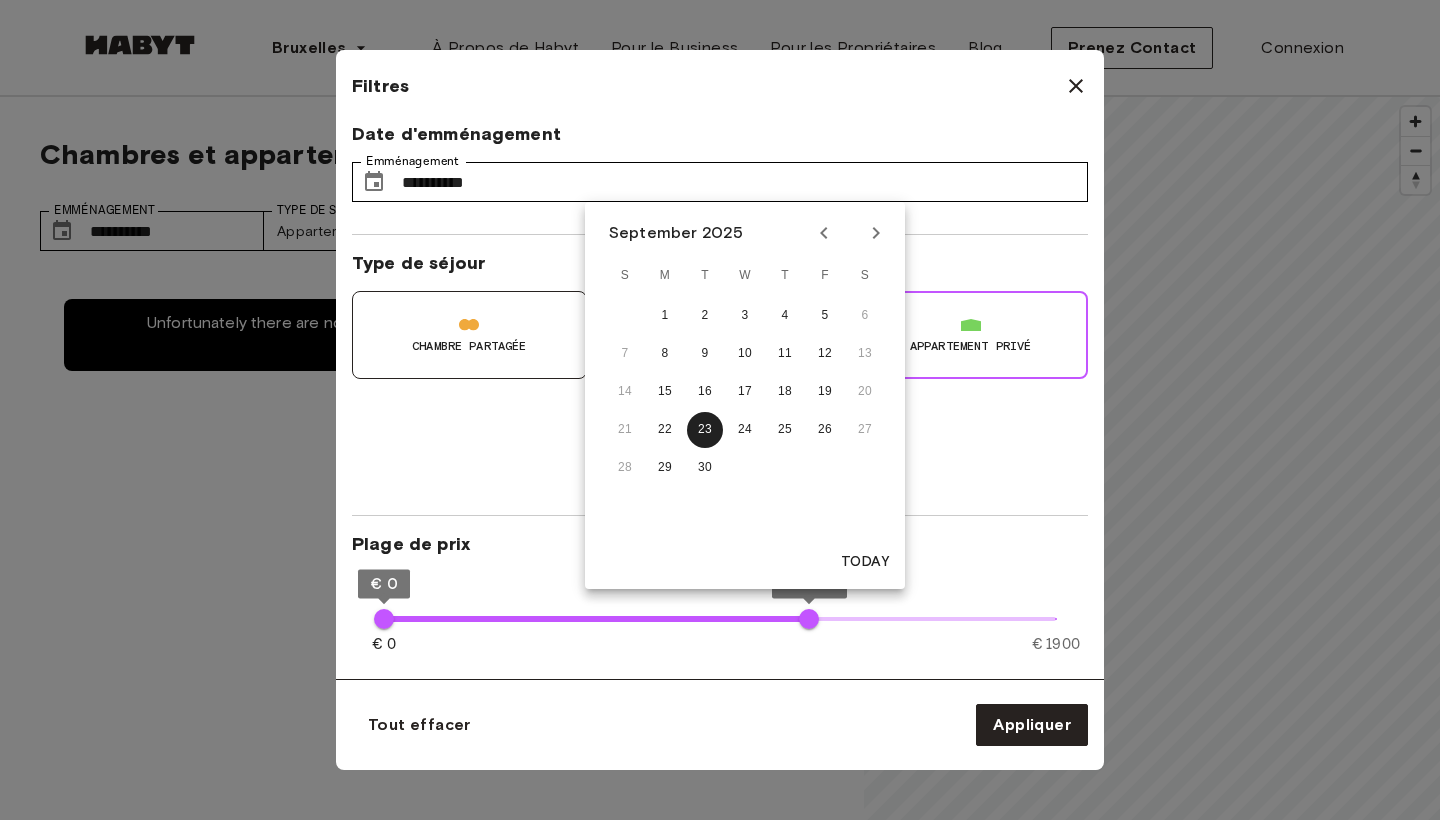 click at bounding box center (850, 233) 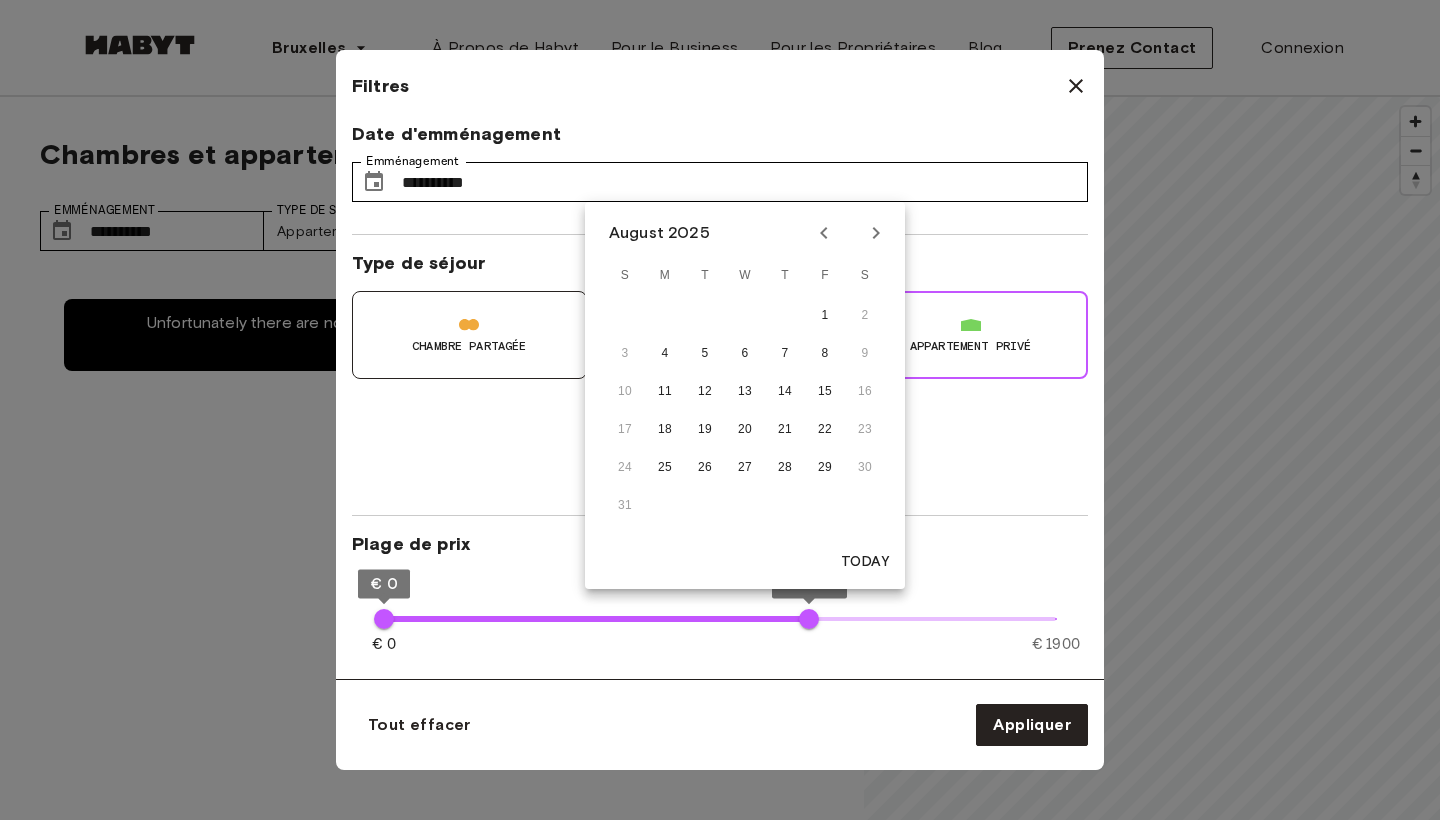 click 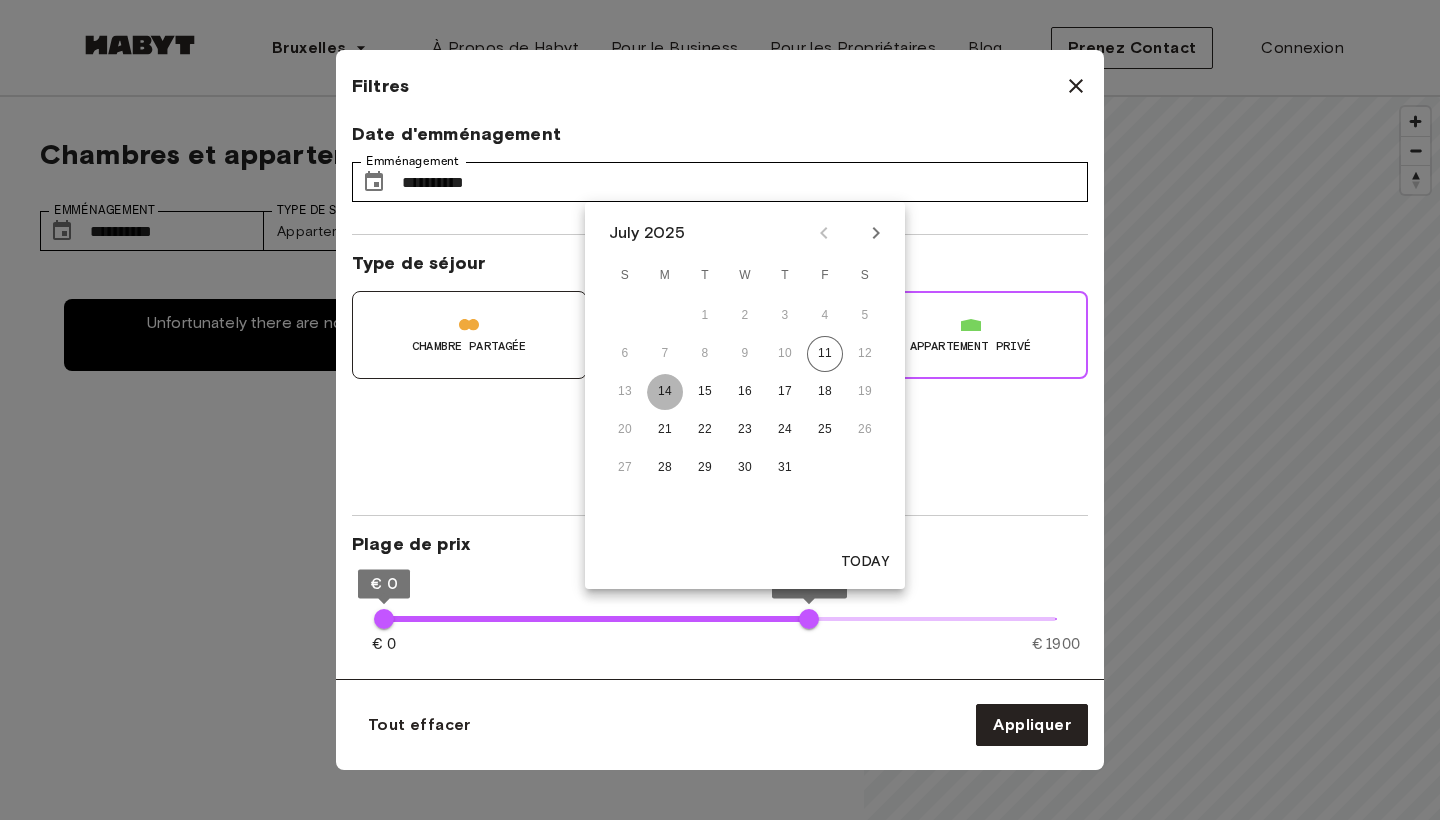 click on "14" at bounding box center (665, 392) 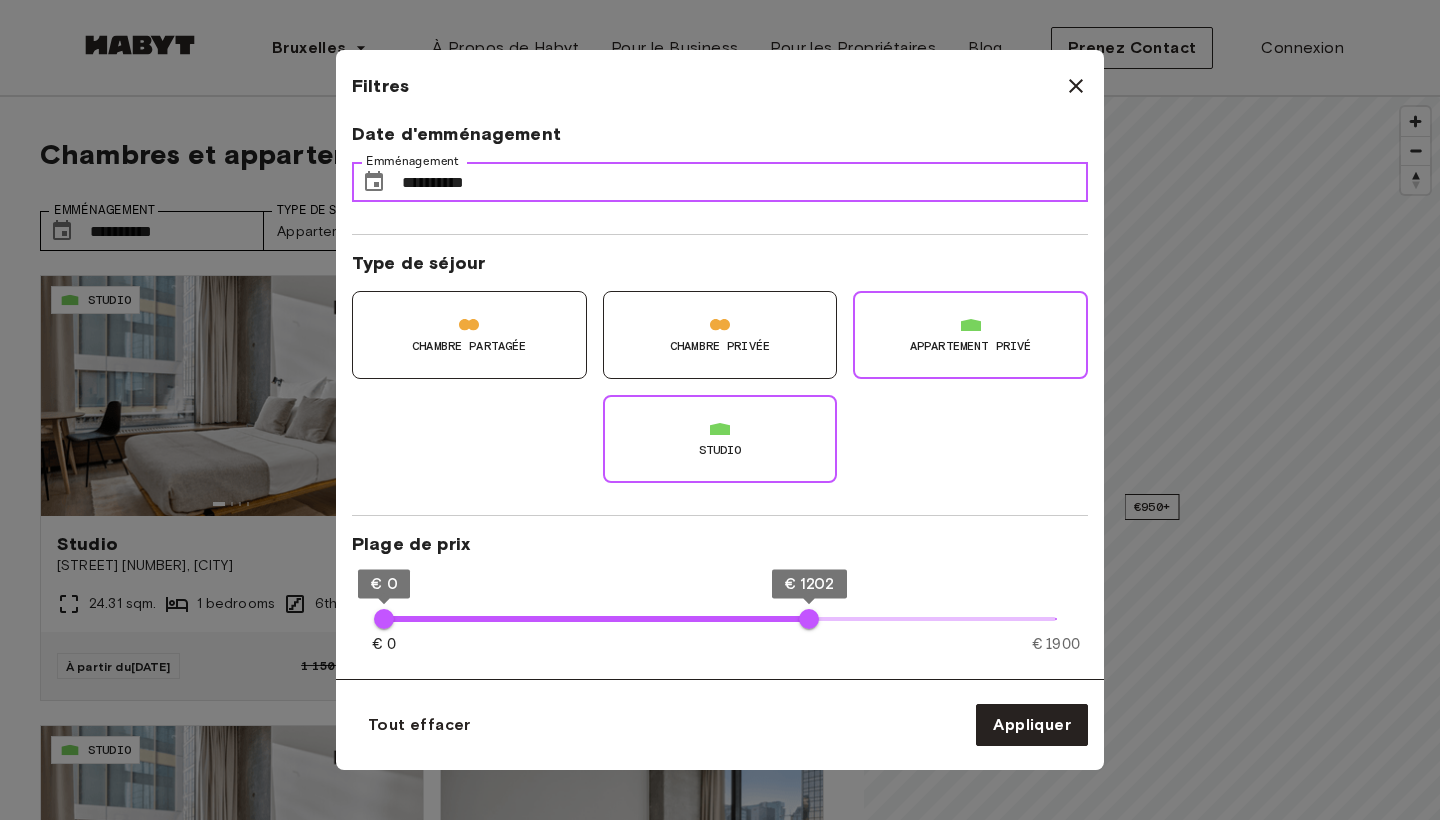 type on "**" 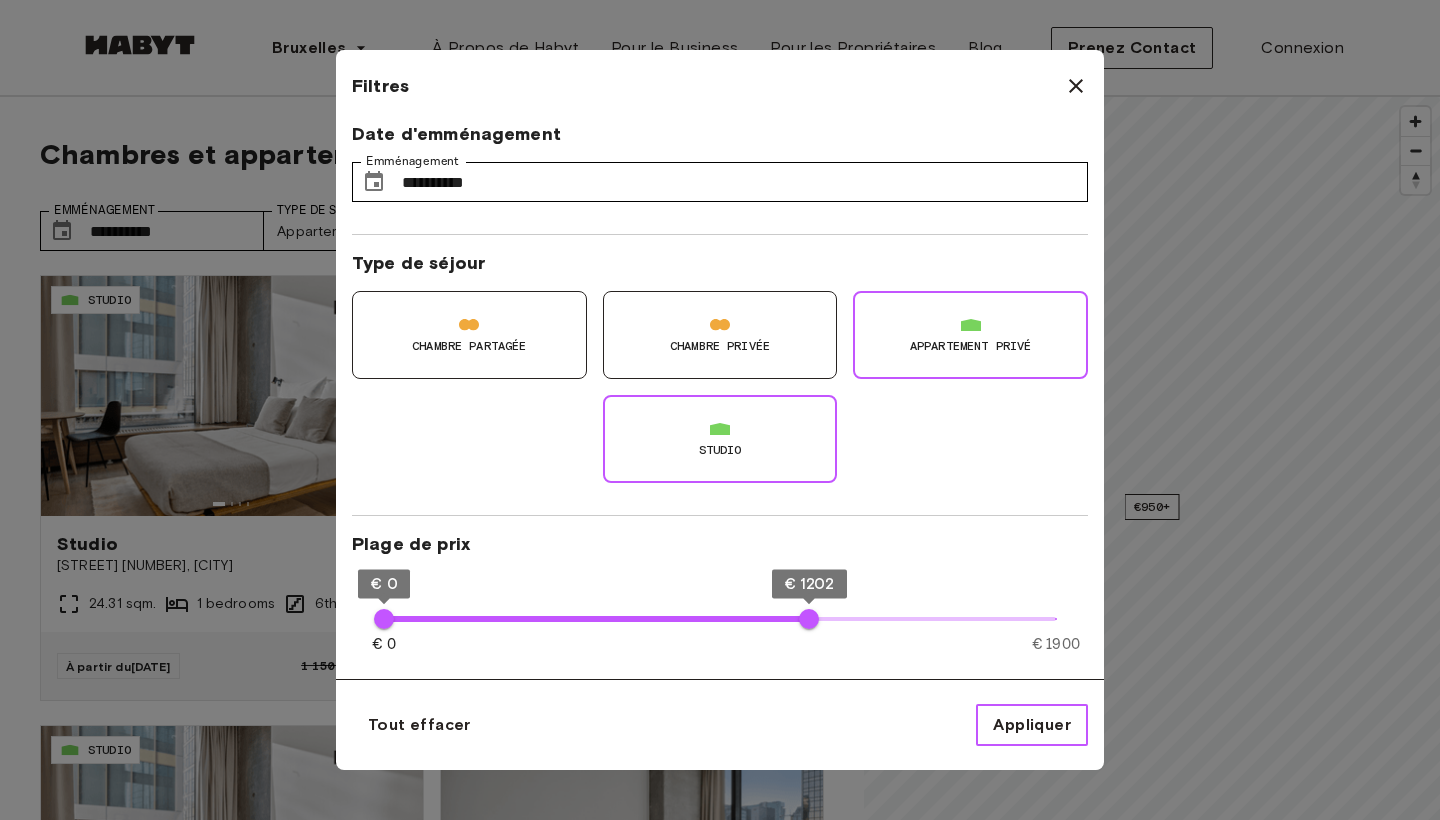 click on "Appliquer" at bounding box center [1032, 725] 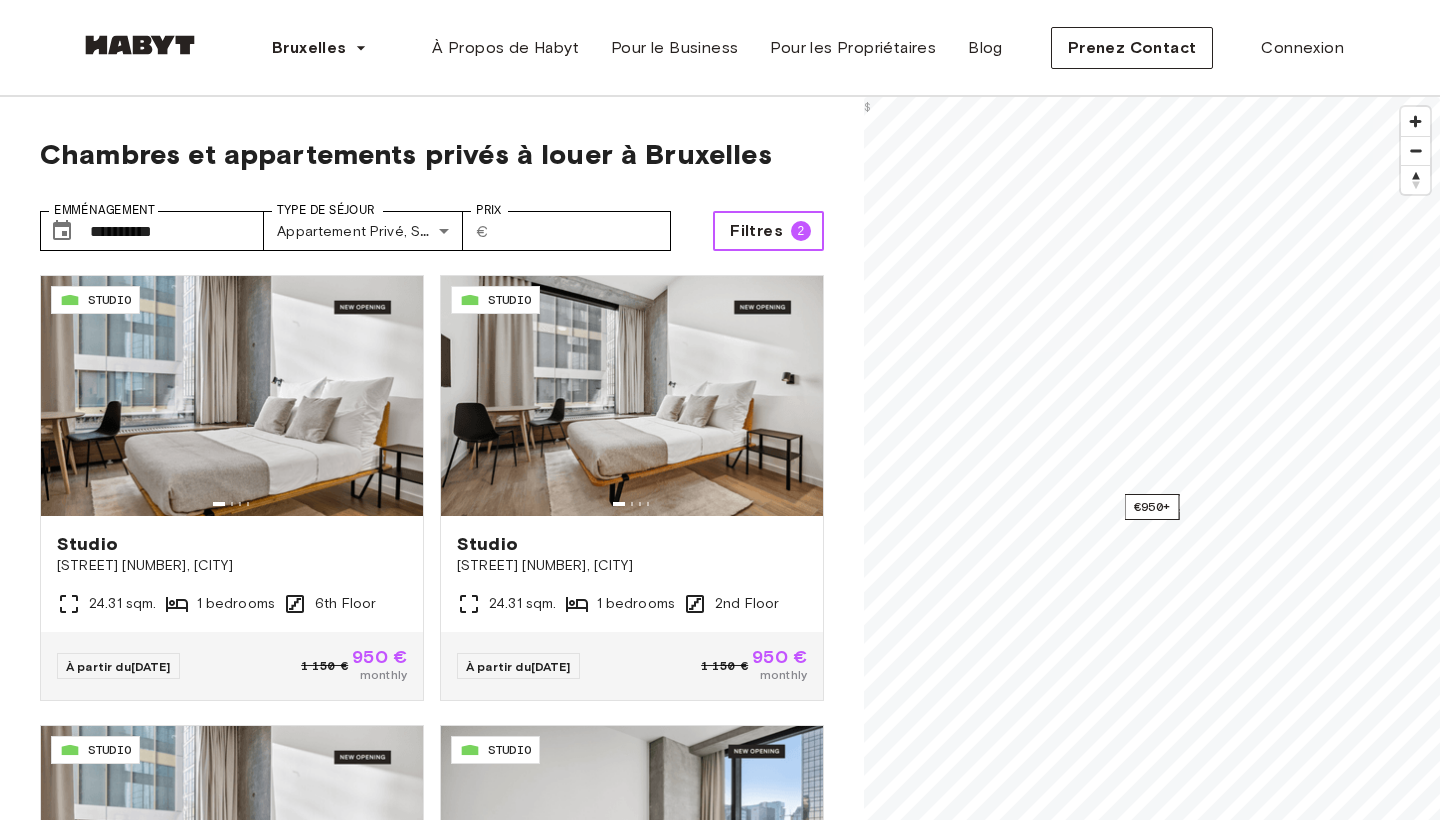scroll, scrollTop: 0, scrollLeft: 0, axis: both 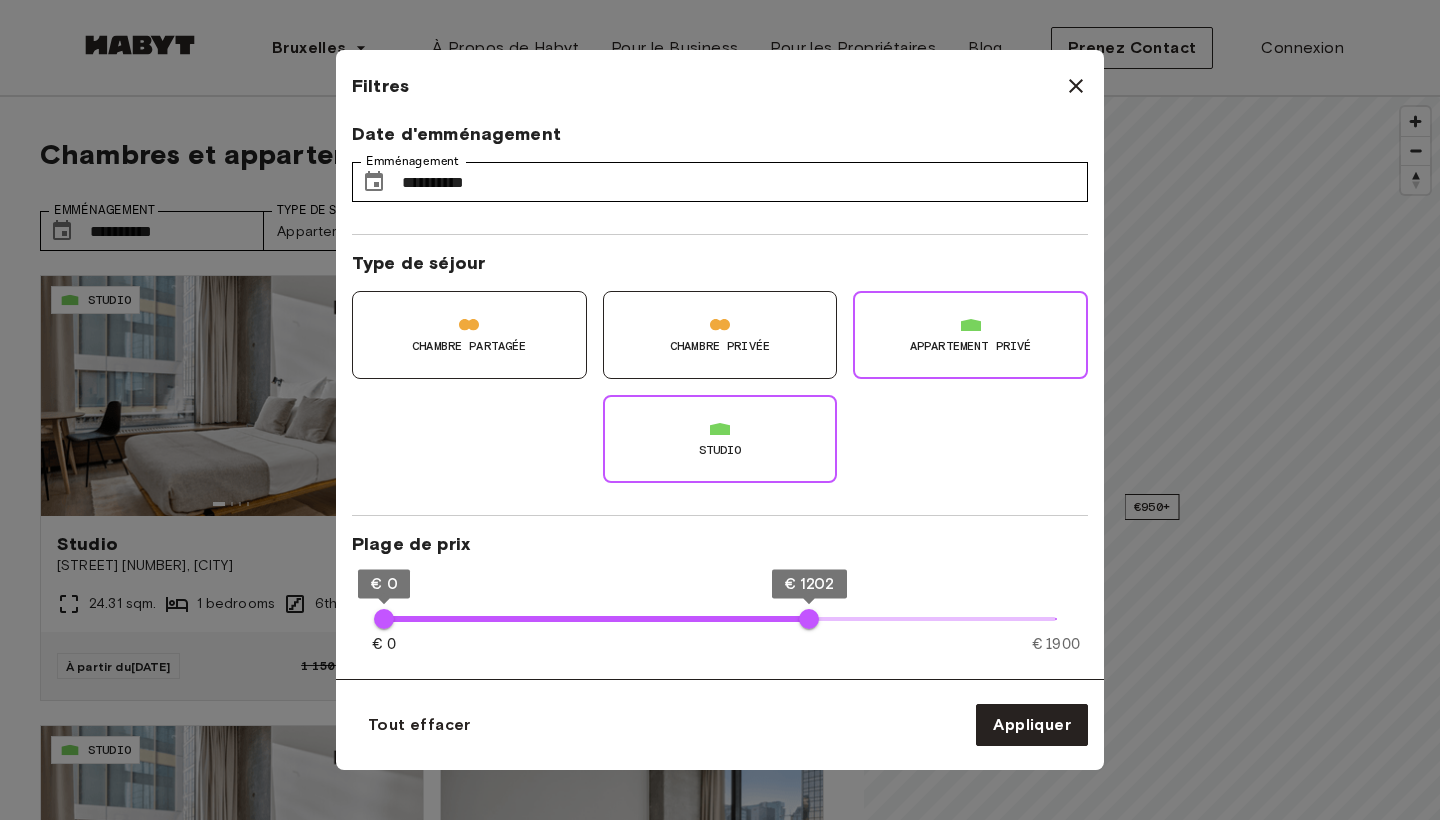click on "**********" at bounding box center [720, 170] 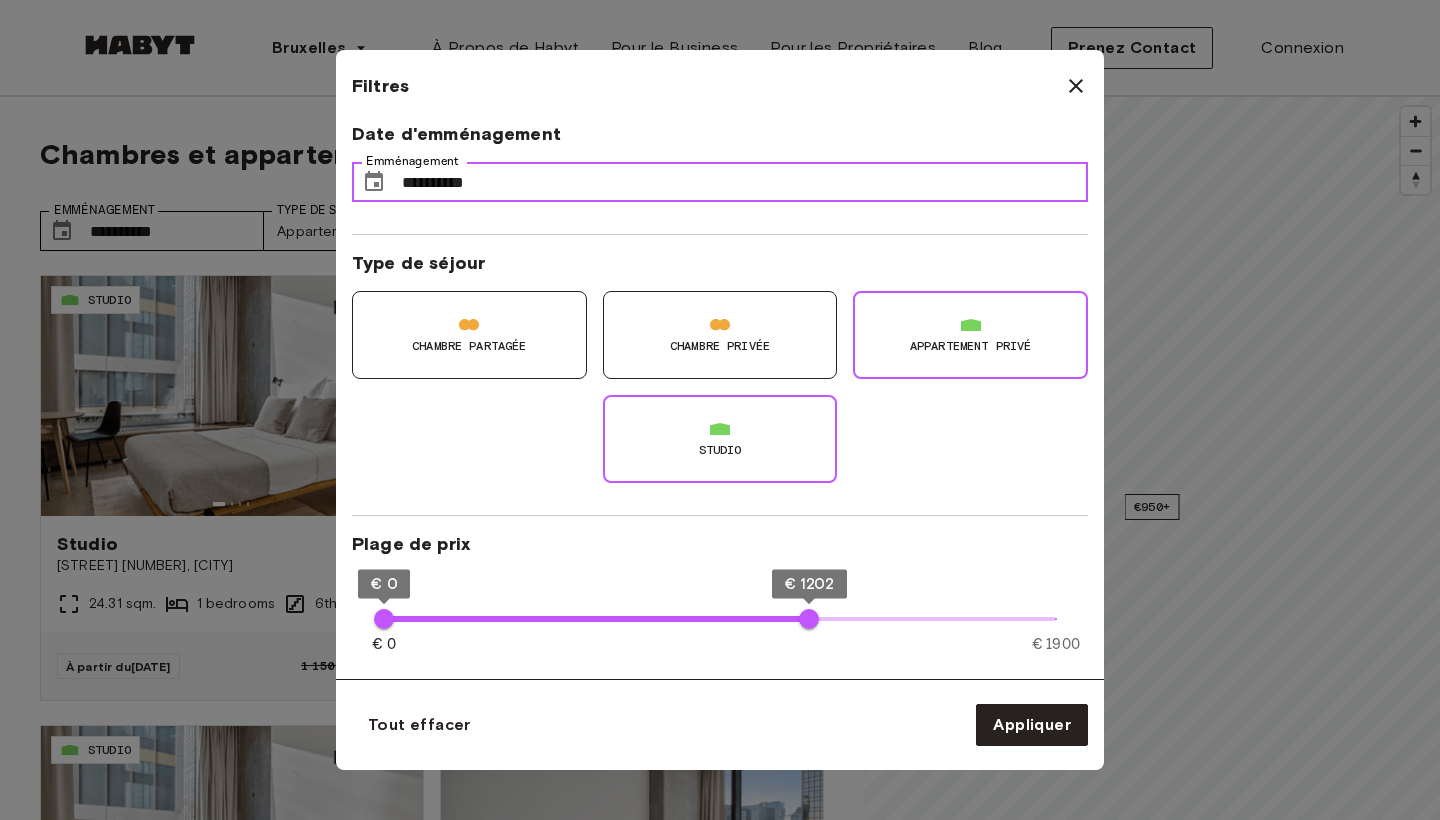 click on "**********" at bounding box center [745, 182] 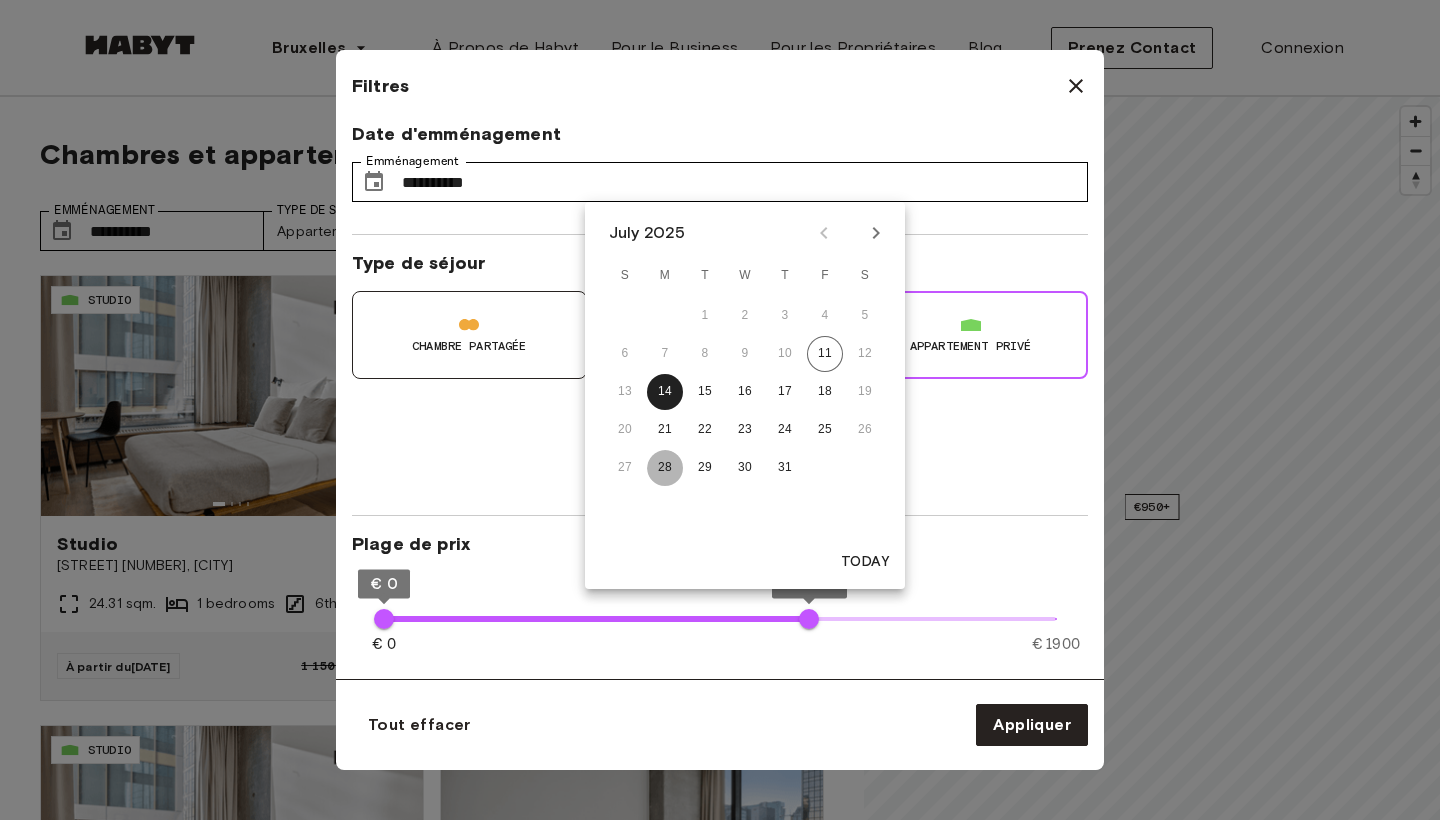 click on "28" at bounding box center (665, 468) 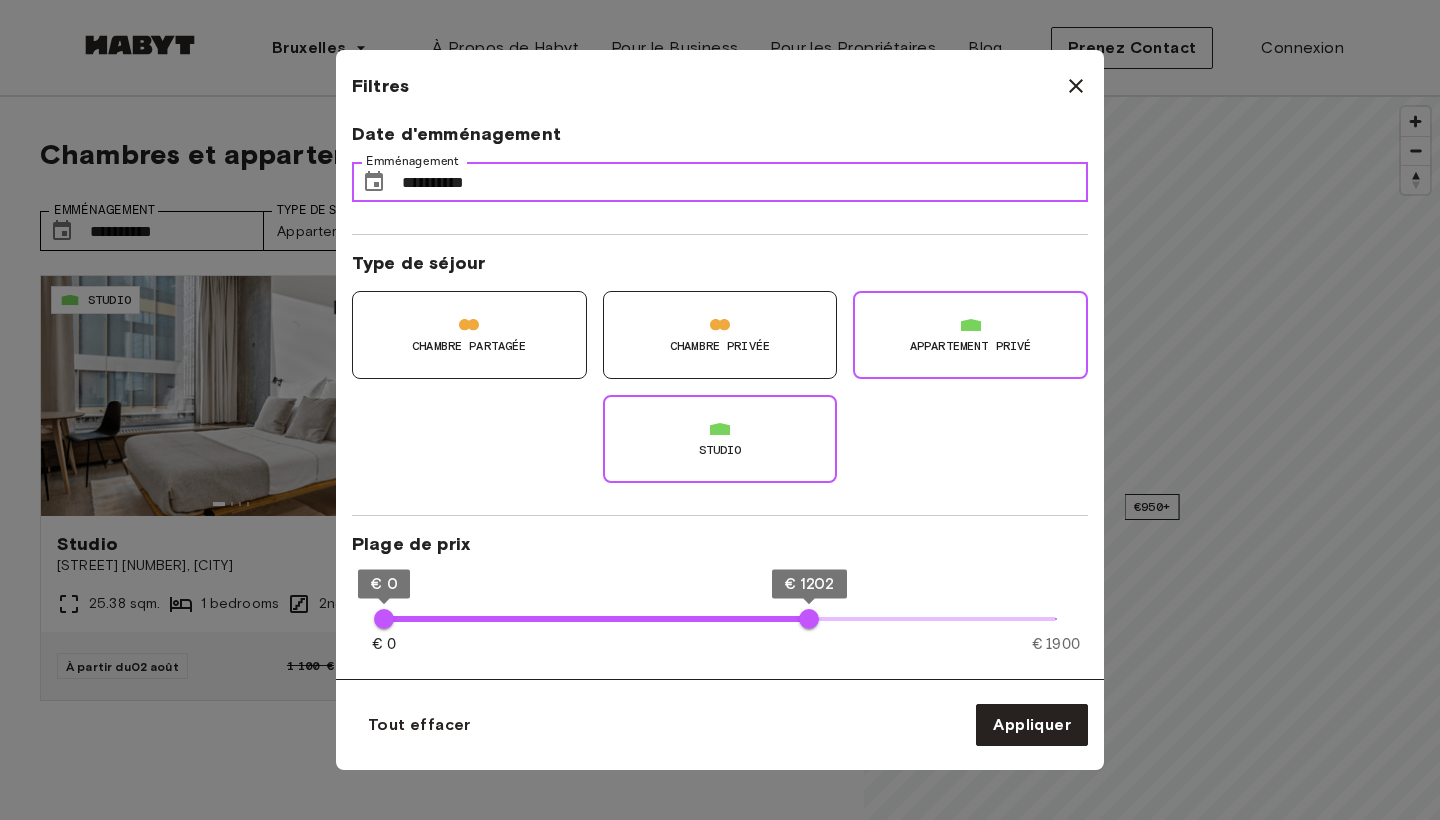 scroll, scrollTop: 0, scrollLeft: 0, axis: both 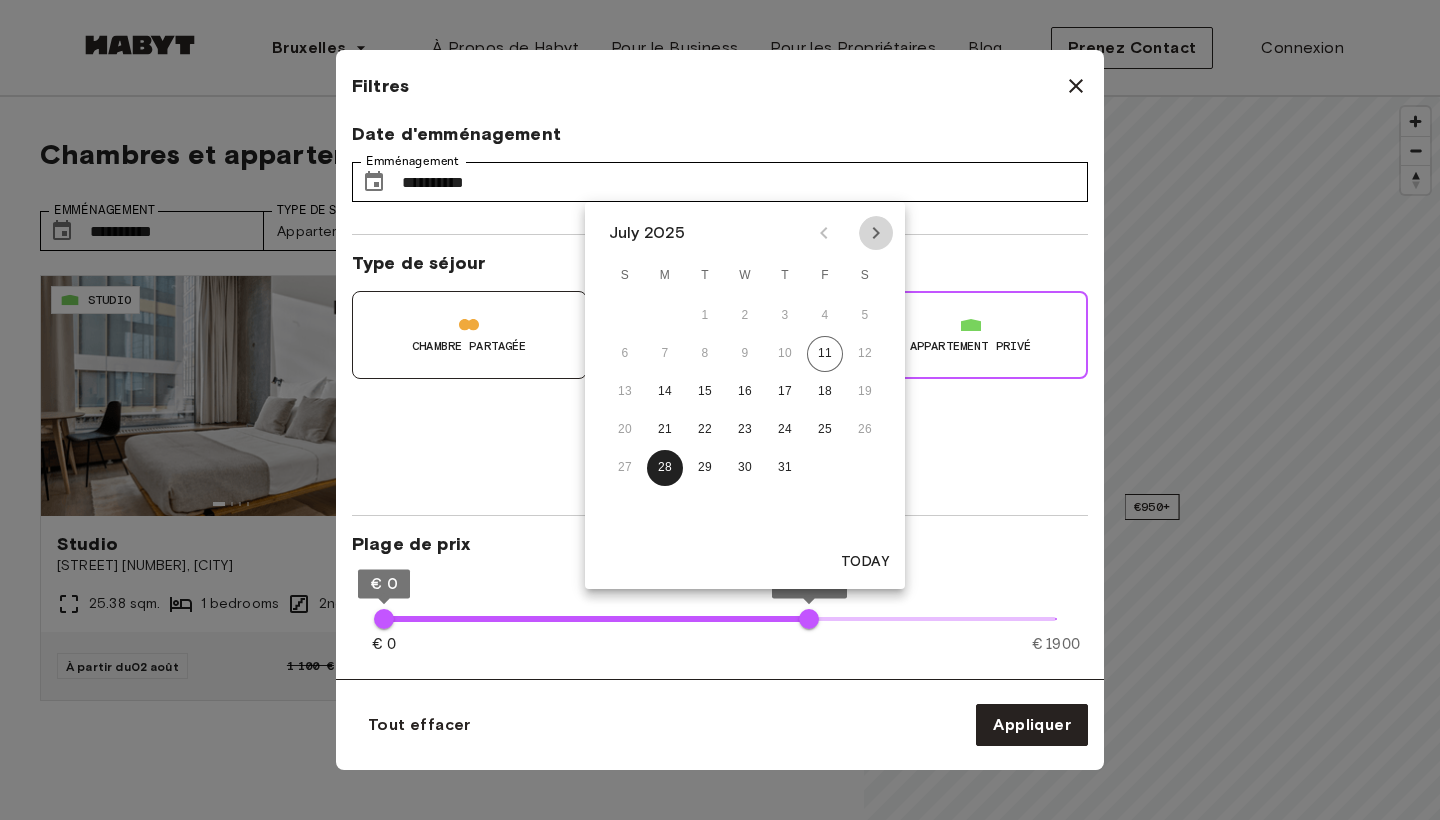 click 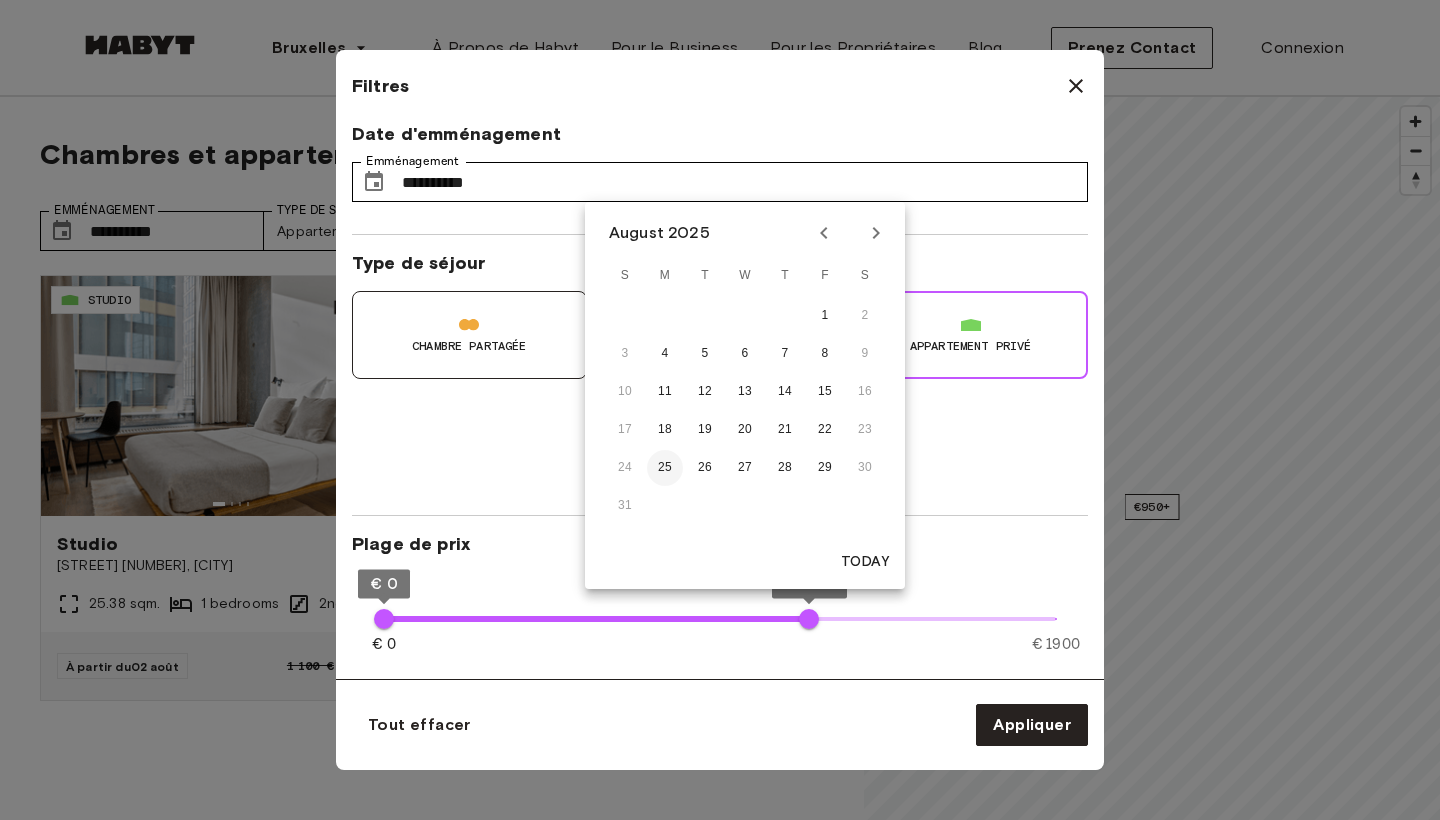 click on "25" at bounding box center [665, 468] 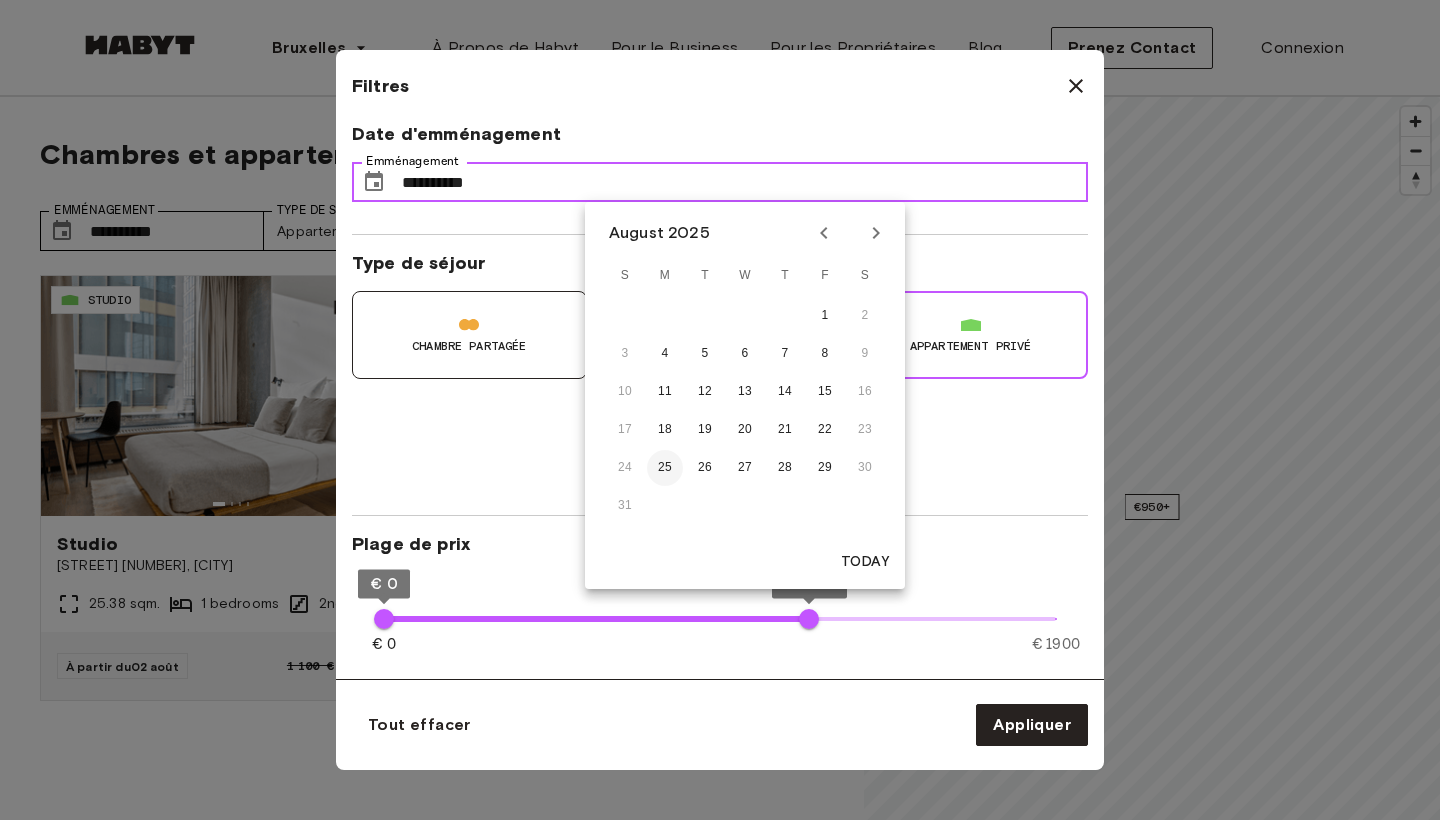 type on "**" 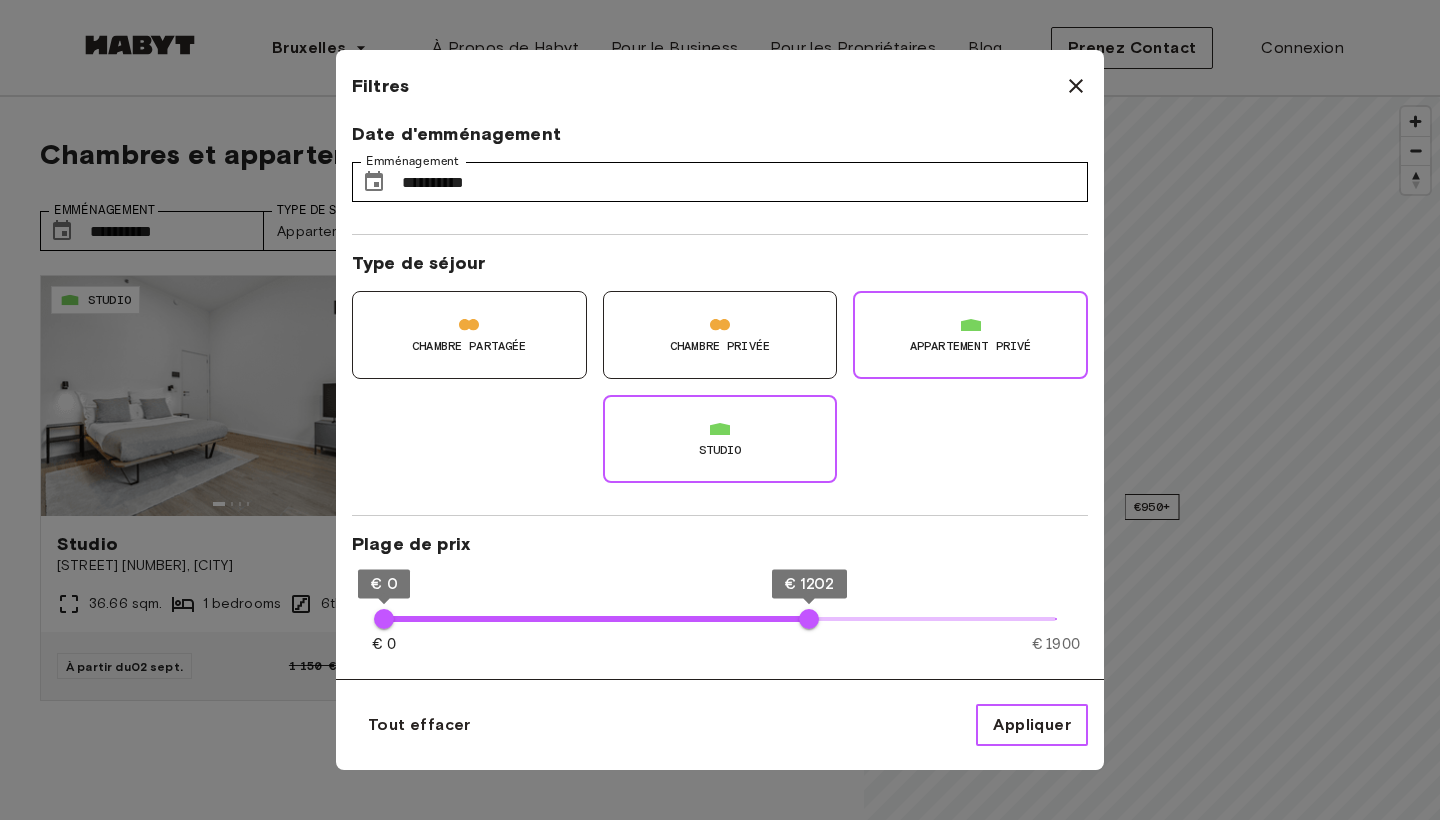 click on "Appliquer" at bounding box center (1032, 725) 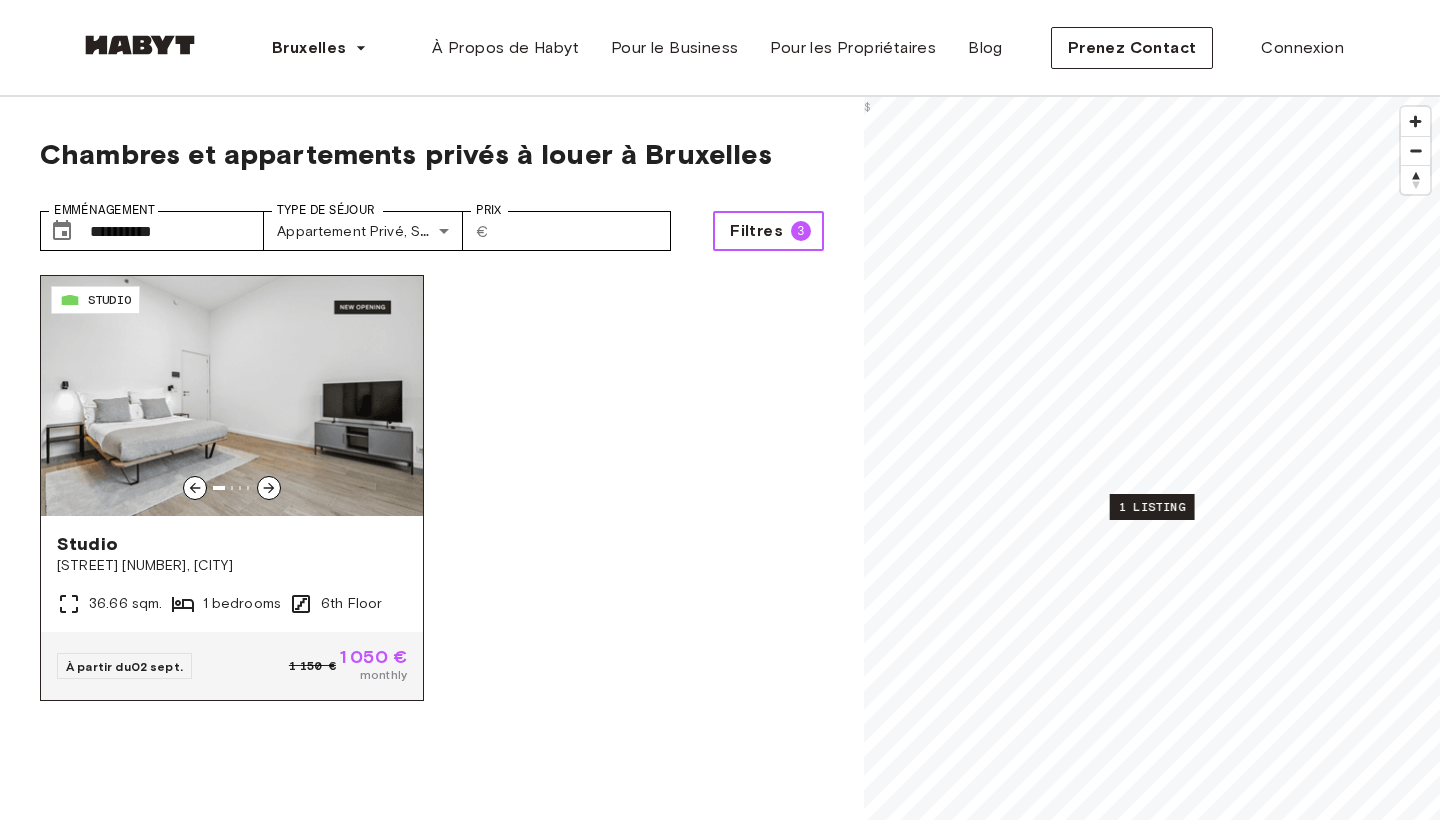click at bounding box center [232, 396] 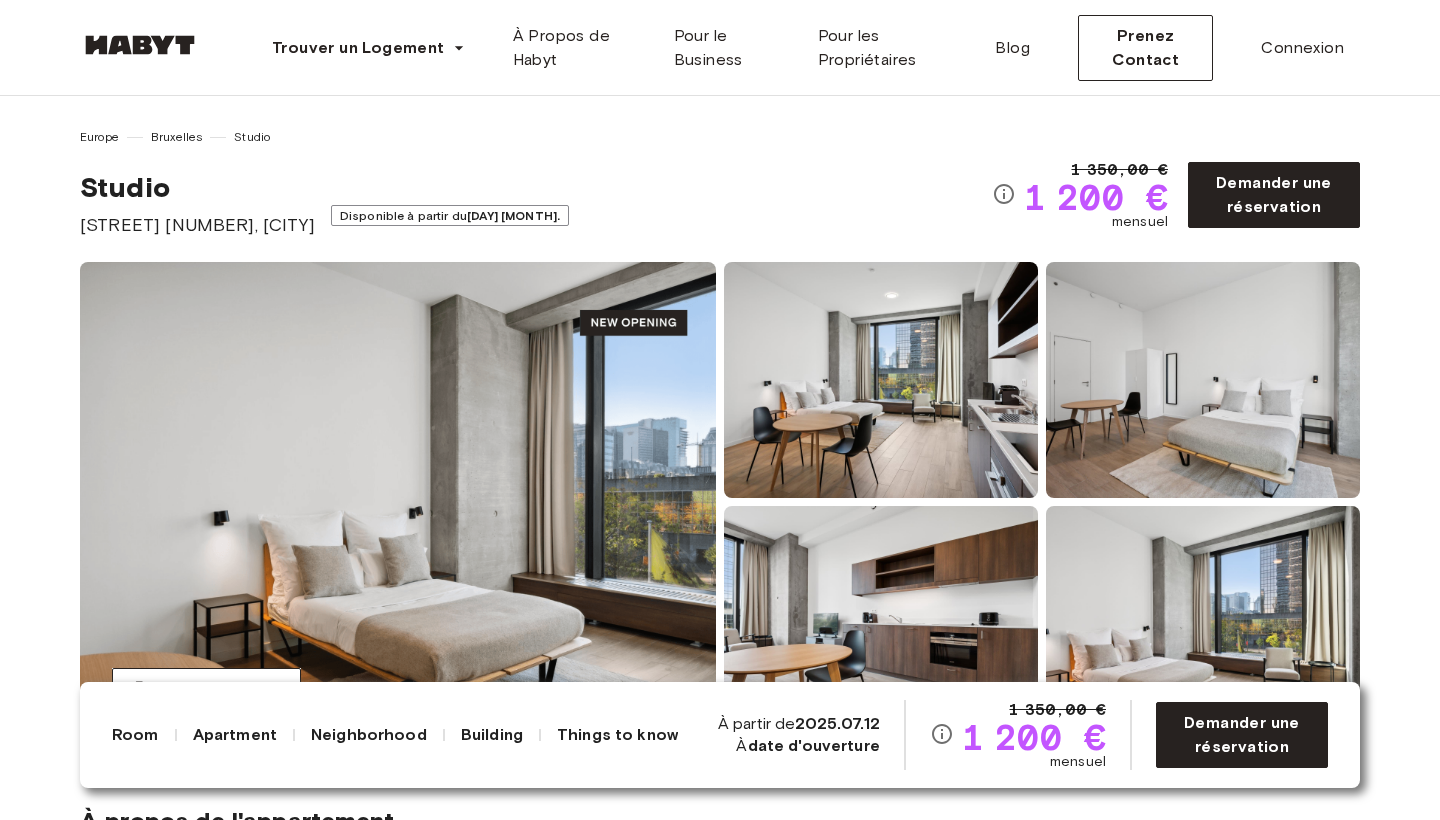 scroll, scrollTop: 52, scrollLeft: 0, axis: vertical 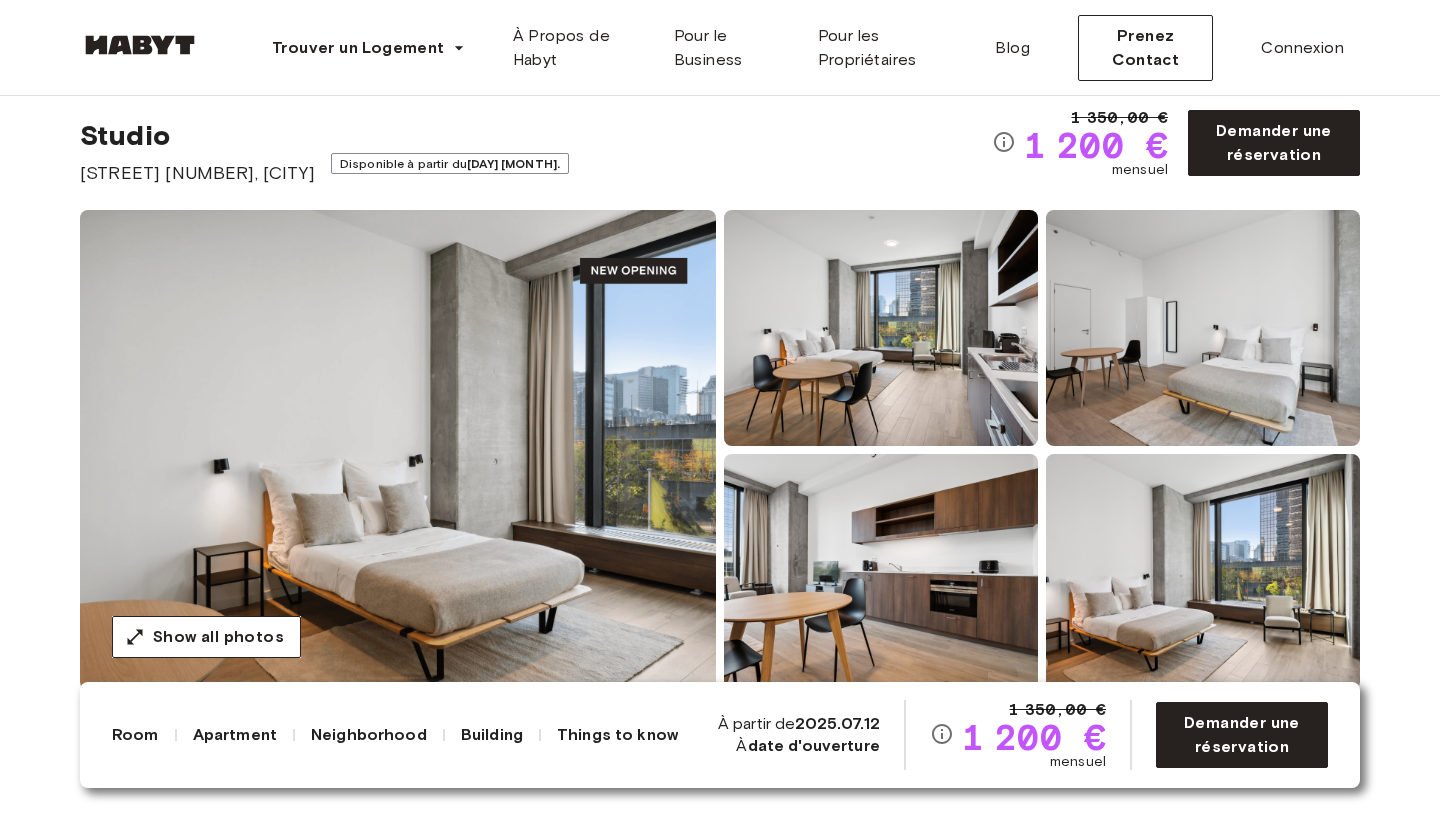 click at bounding box center [398, 450] 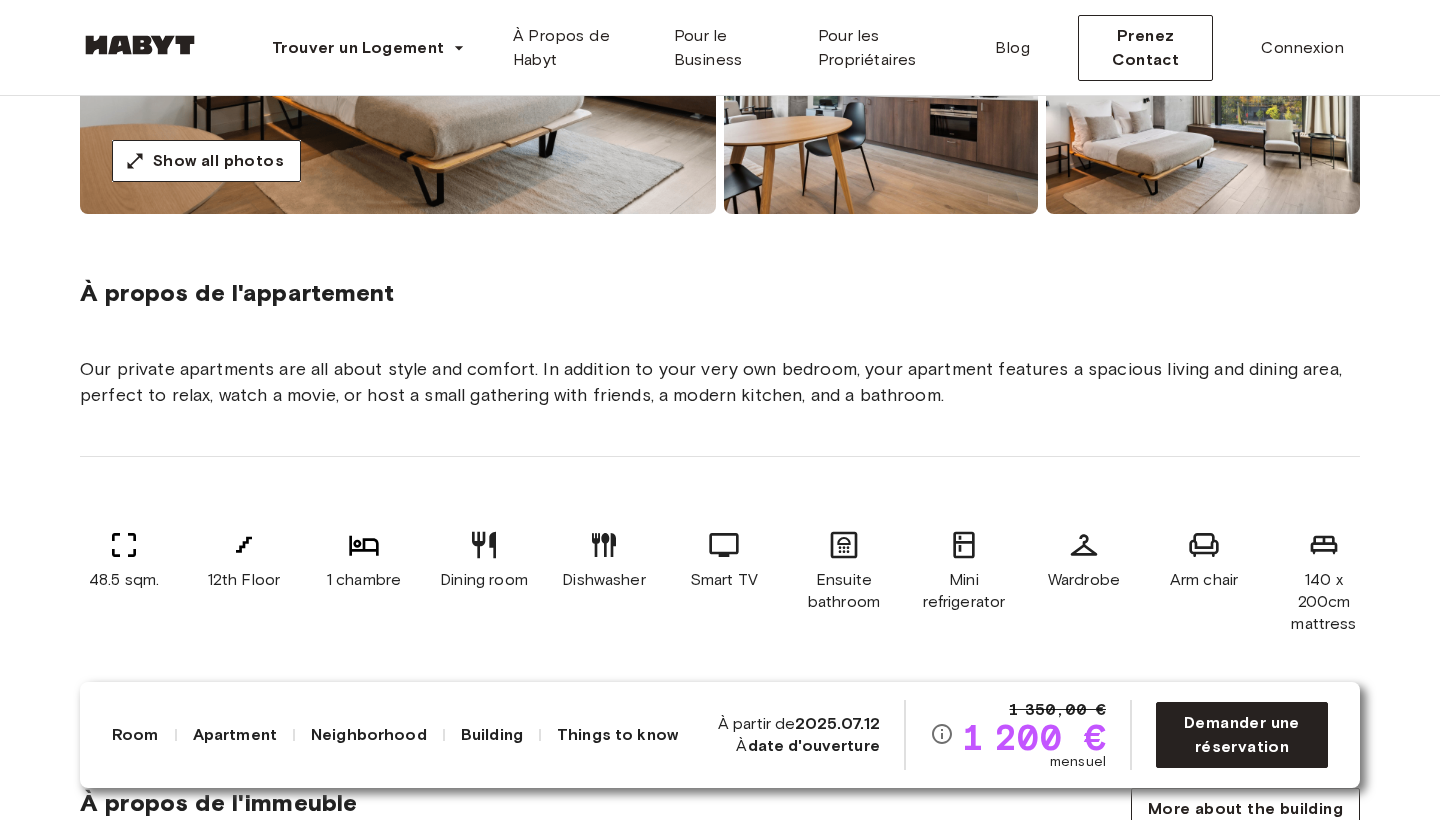 scroll, scrollTop: 1227, scrollLeft: 0, axis: vertical 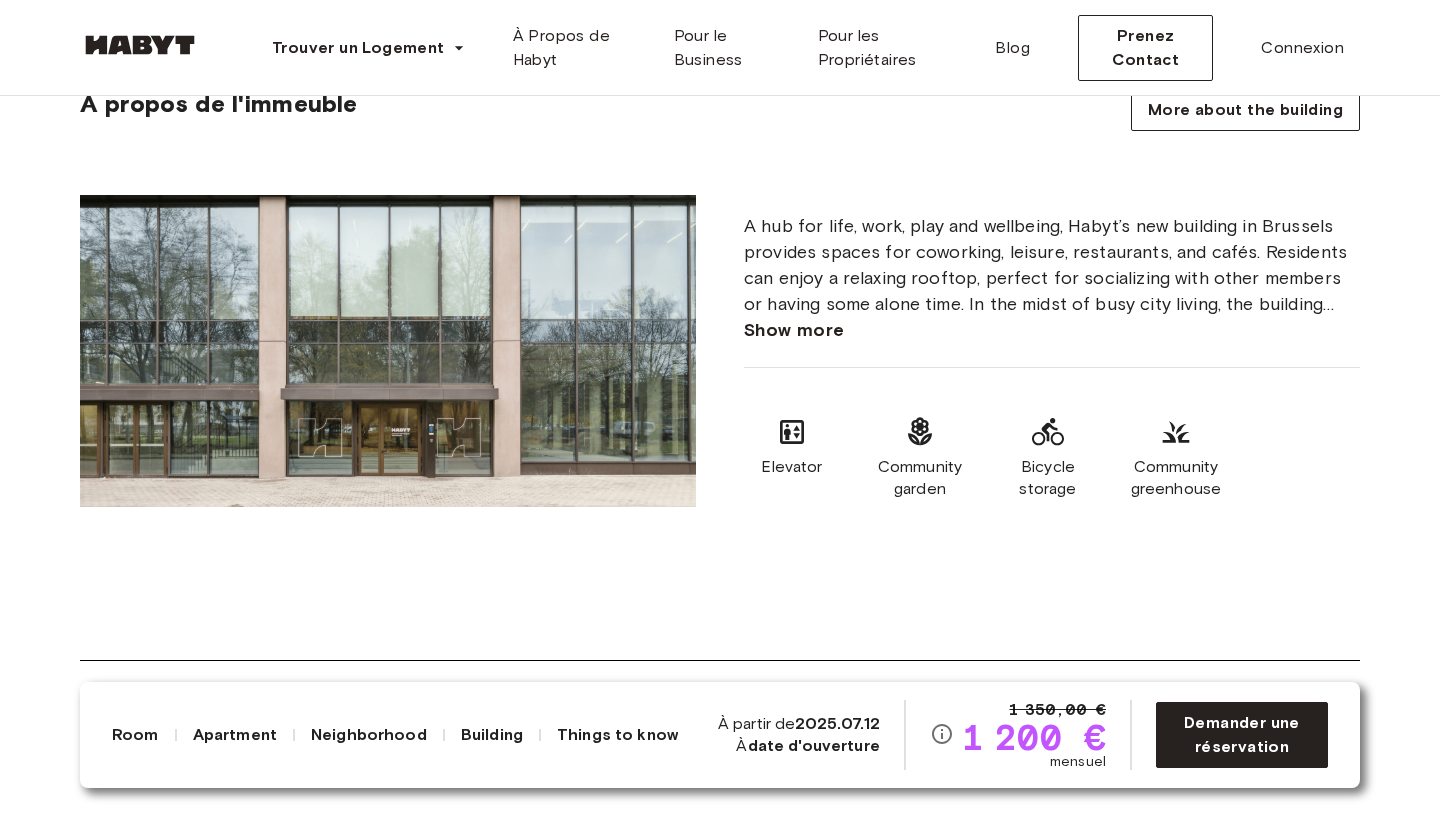 click on "Show more" at bounding box center [794, 330] 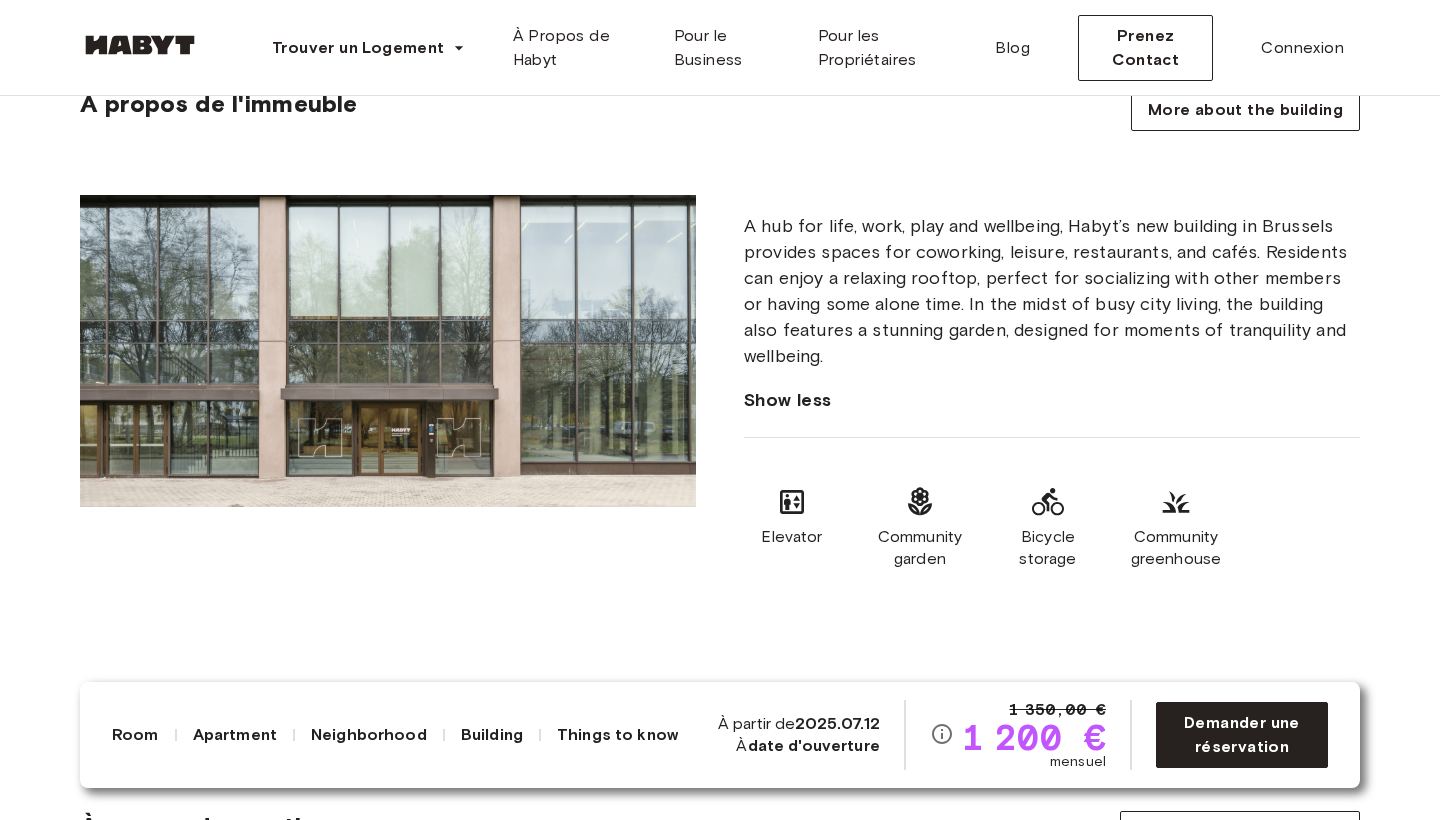 click at bounding box center [388, 351] 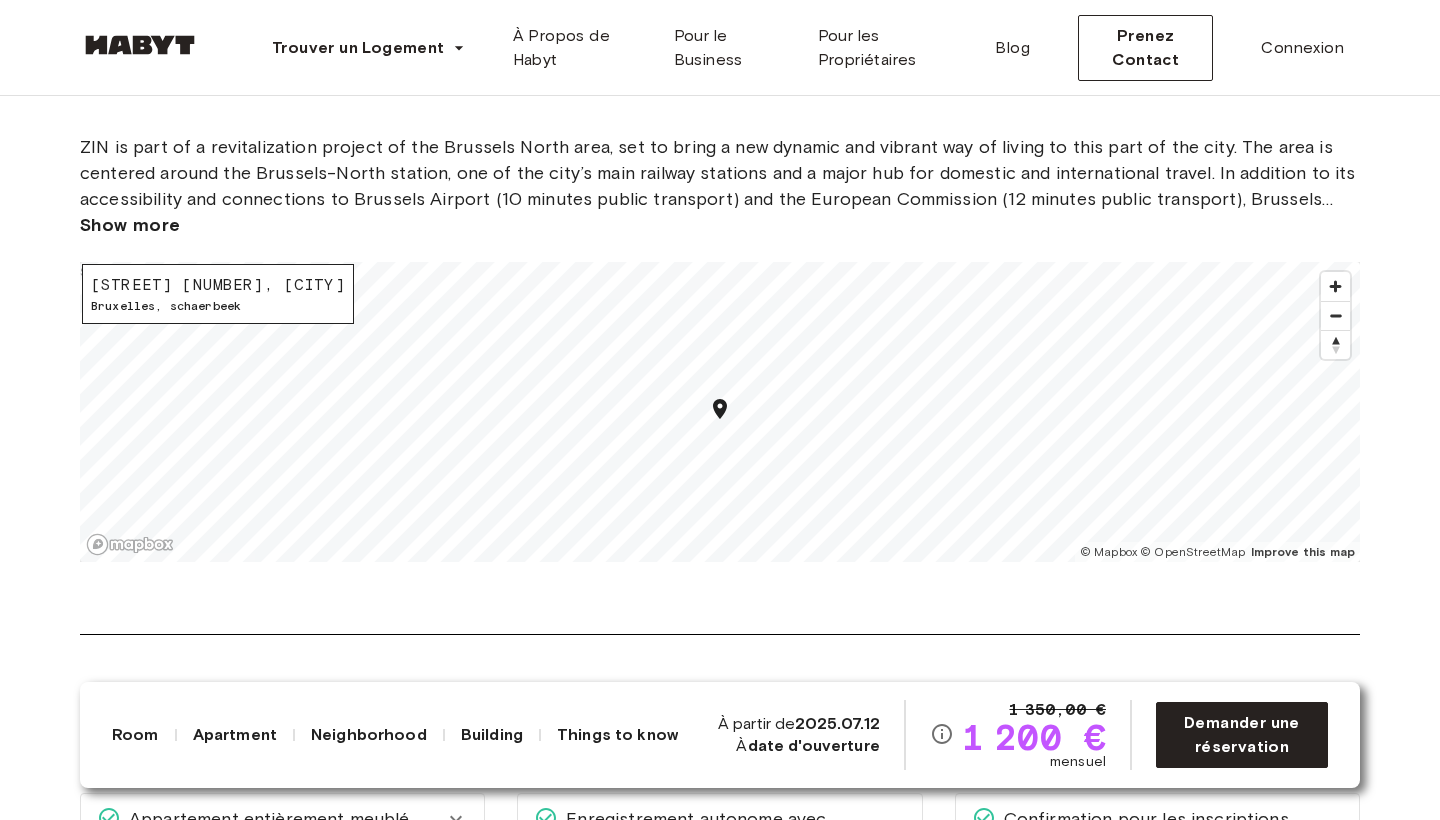 scroll, scrollTop: 1987, scrollLeft: 0, axis: vertical 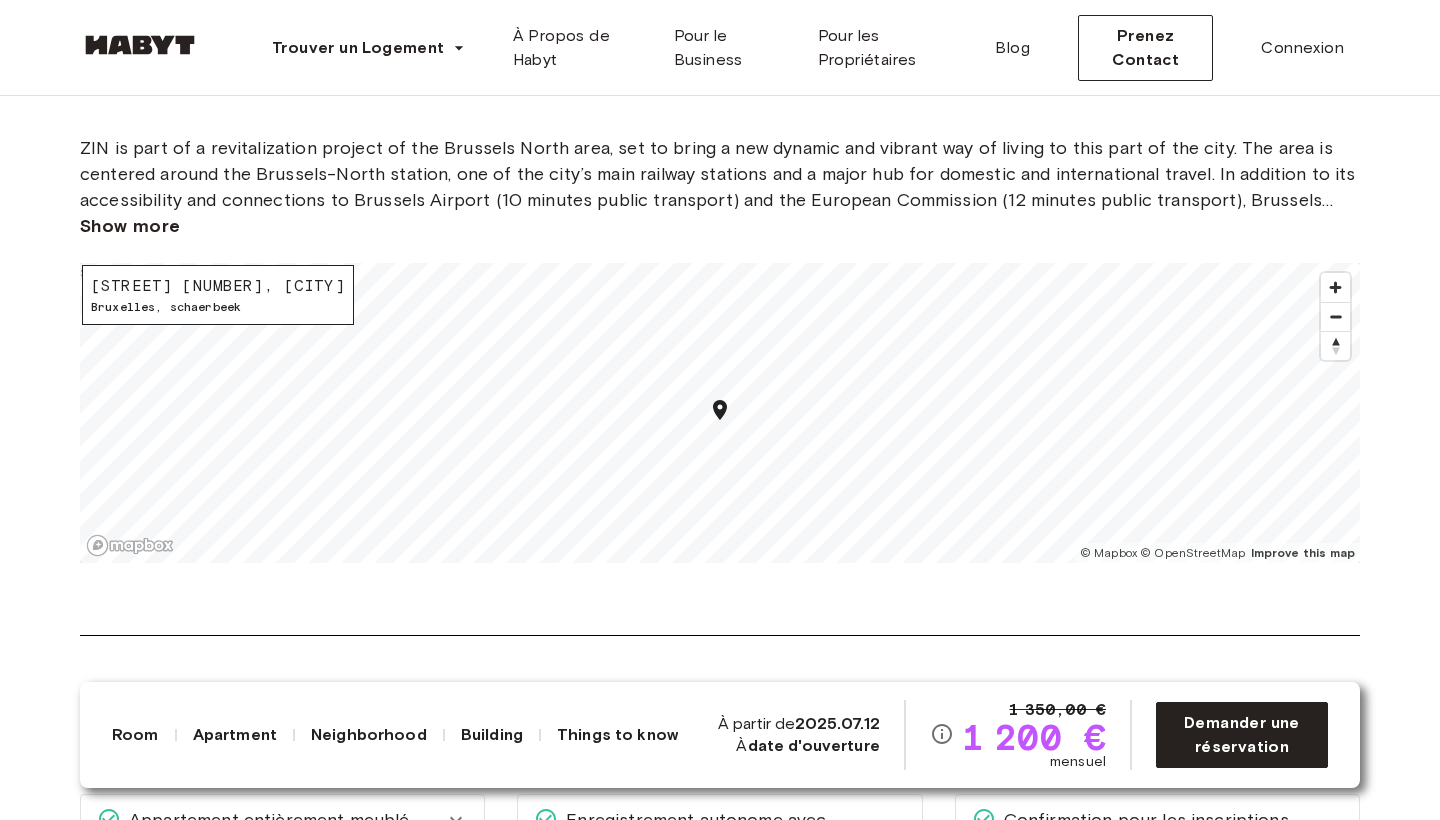 click on "Show more" at bounding box center (130, 226) 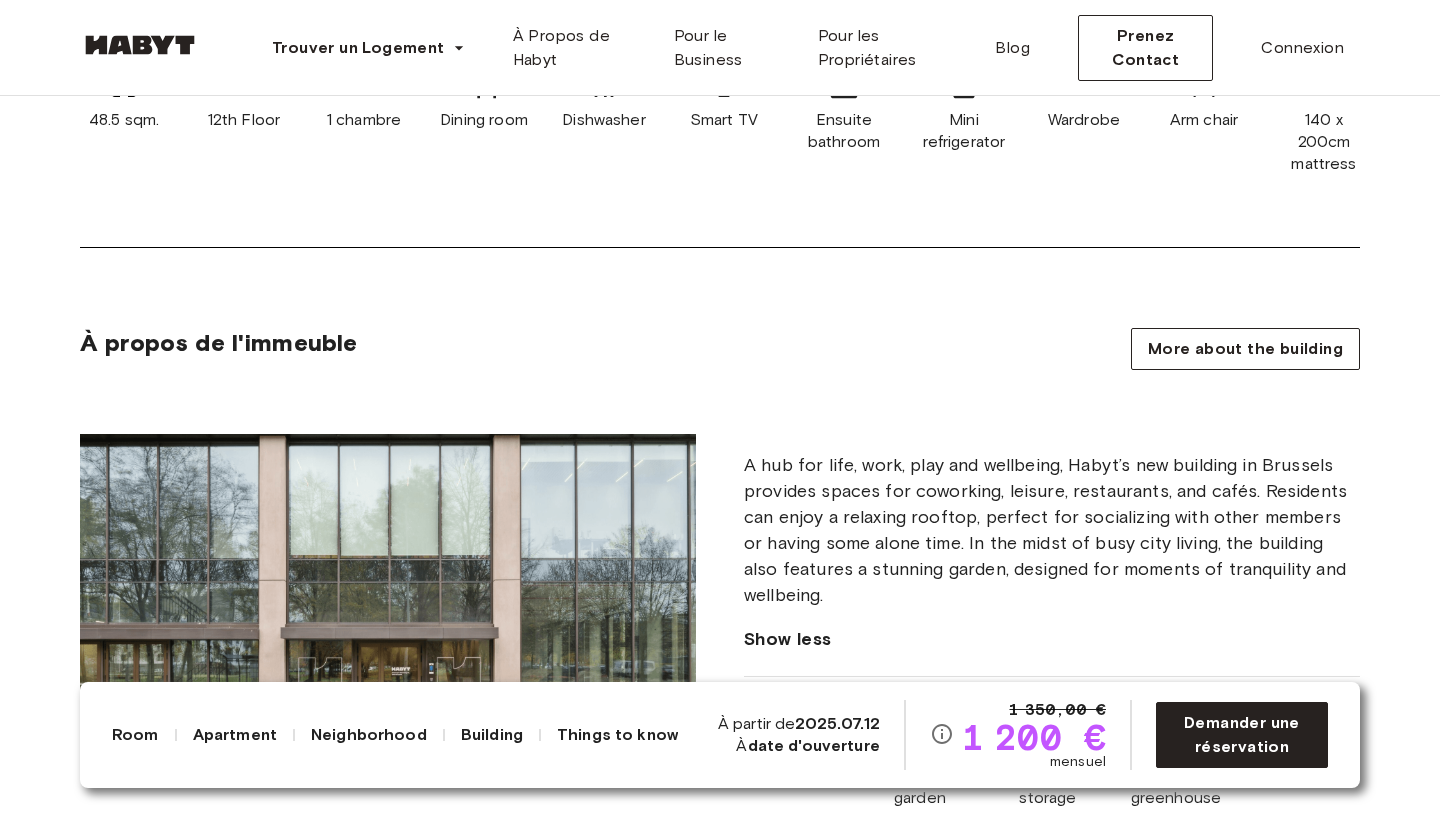 scroll, scrollTop: 0, scrollLeft: 0, axis: both 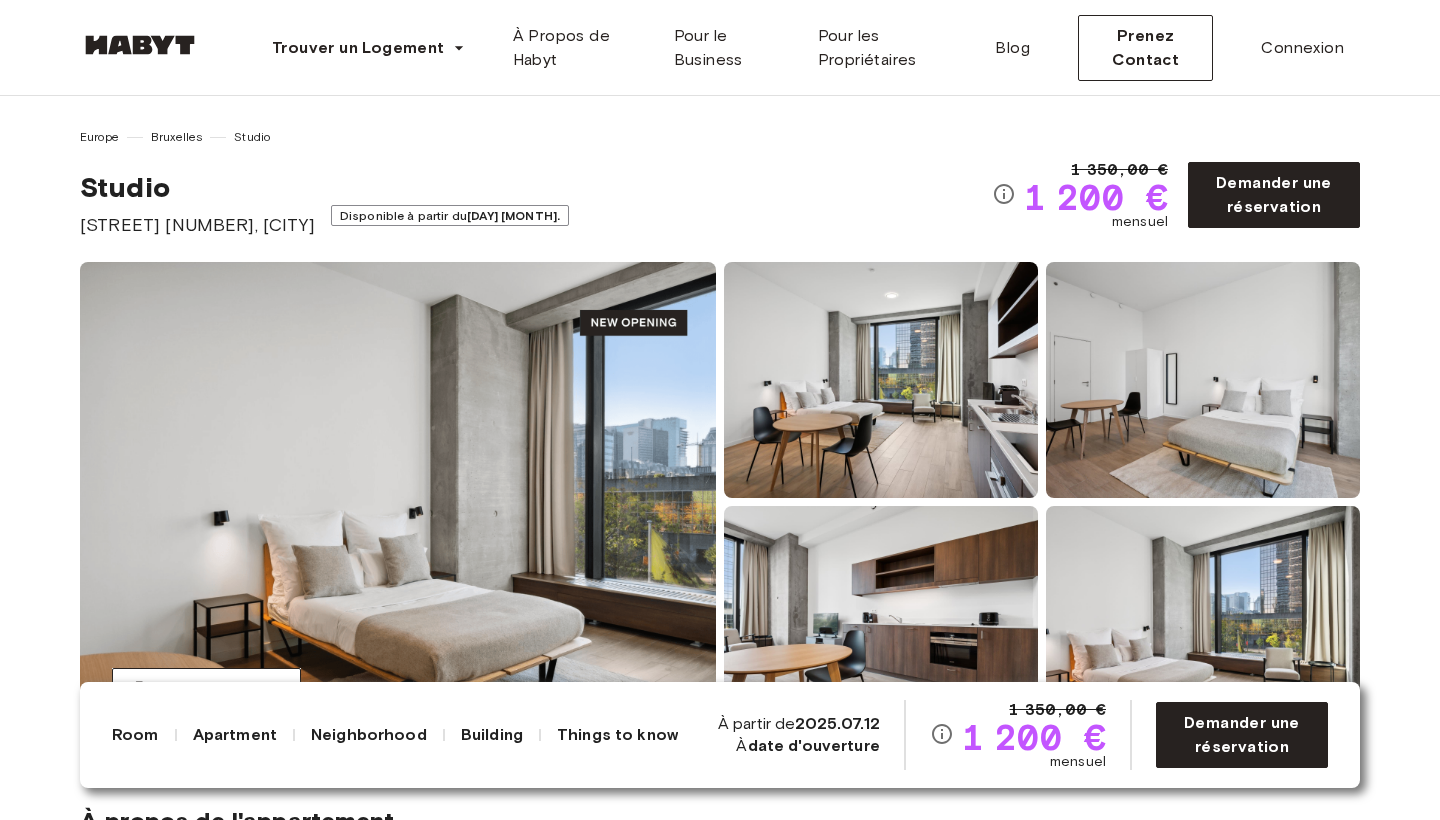 click at bounding box center [881, 380] 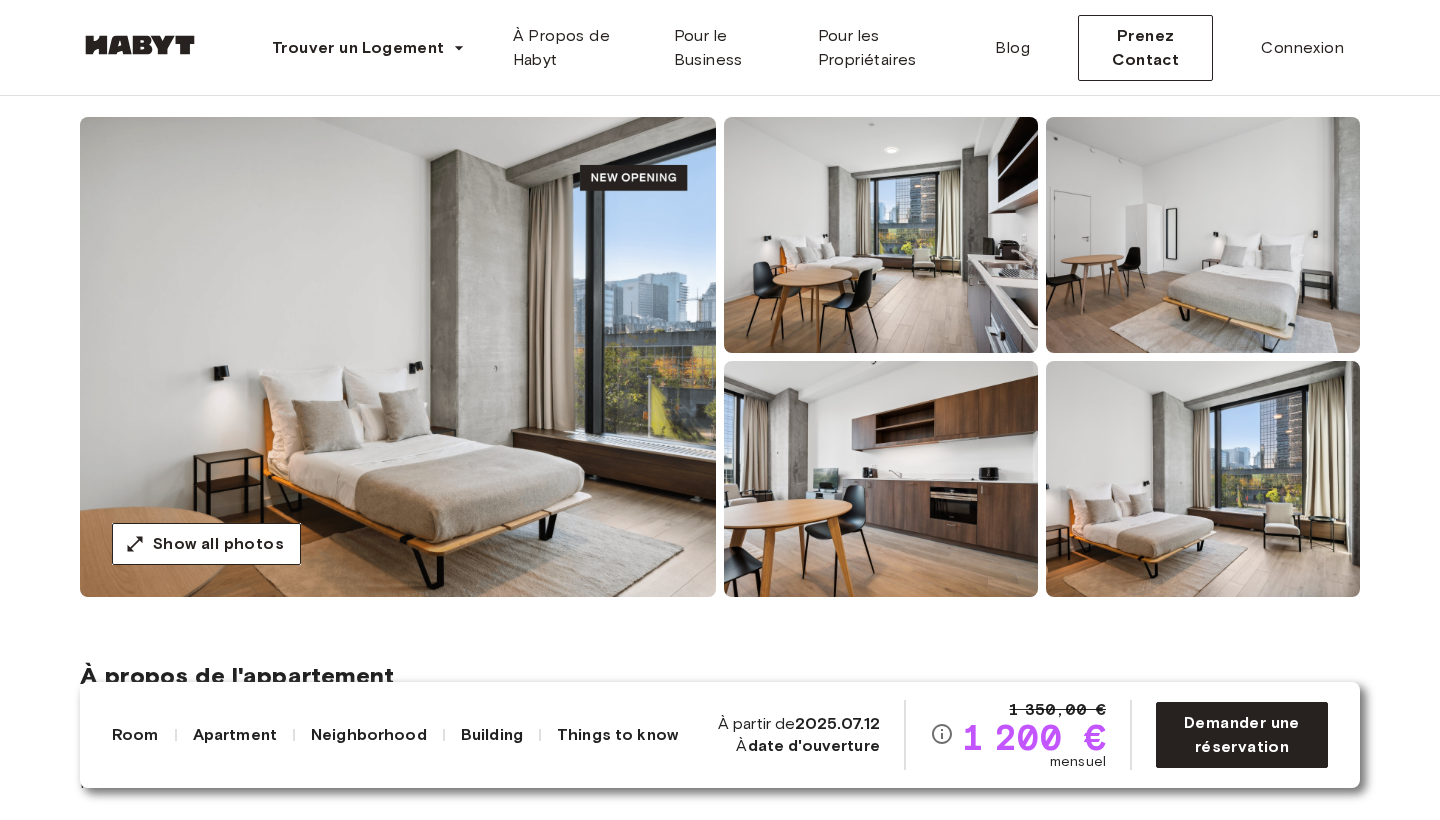 scroll, scrollTop: 168, scrollLeft: 0, axis: vertical 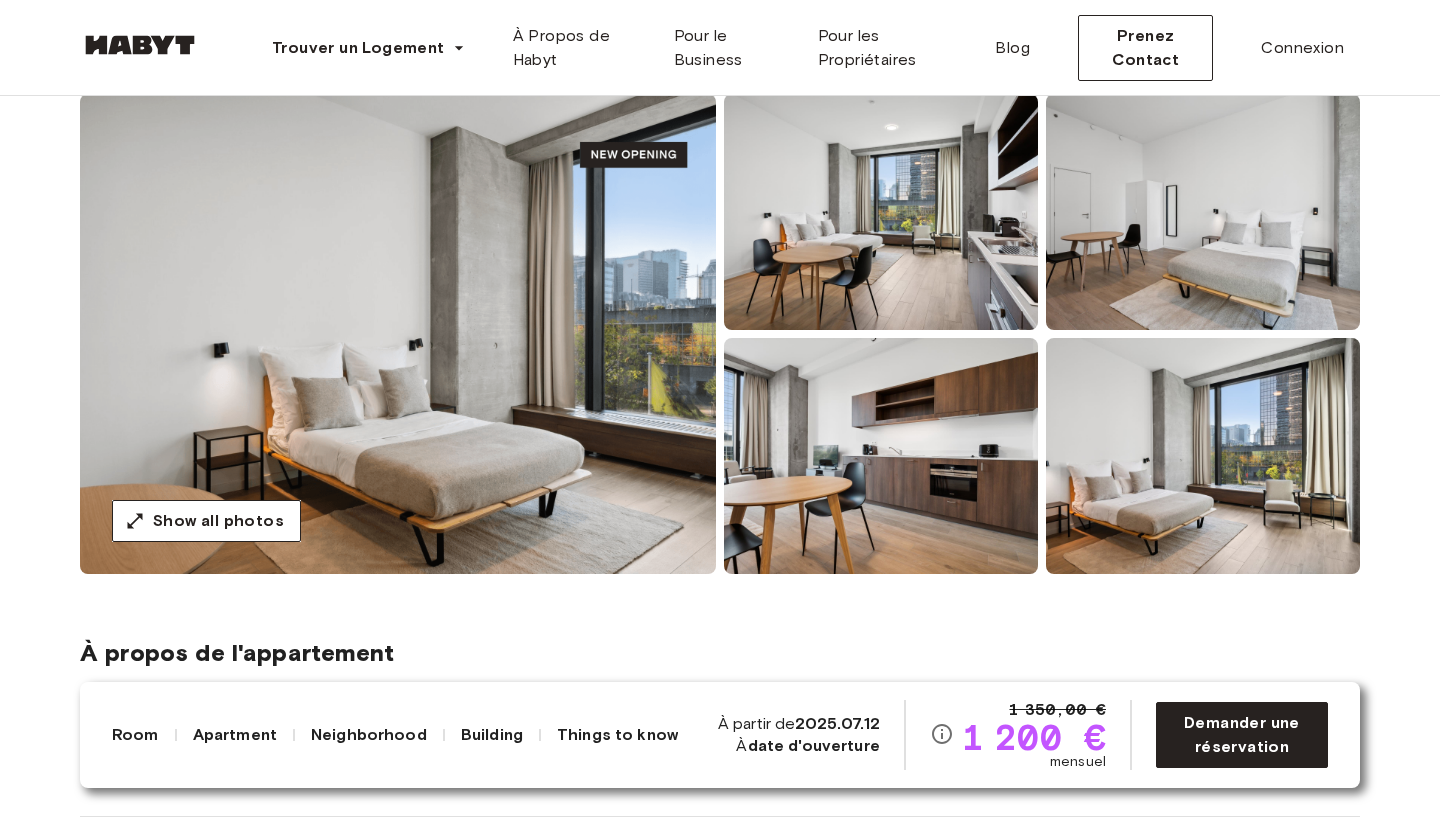 click at bounding box center (1203, 456) 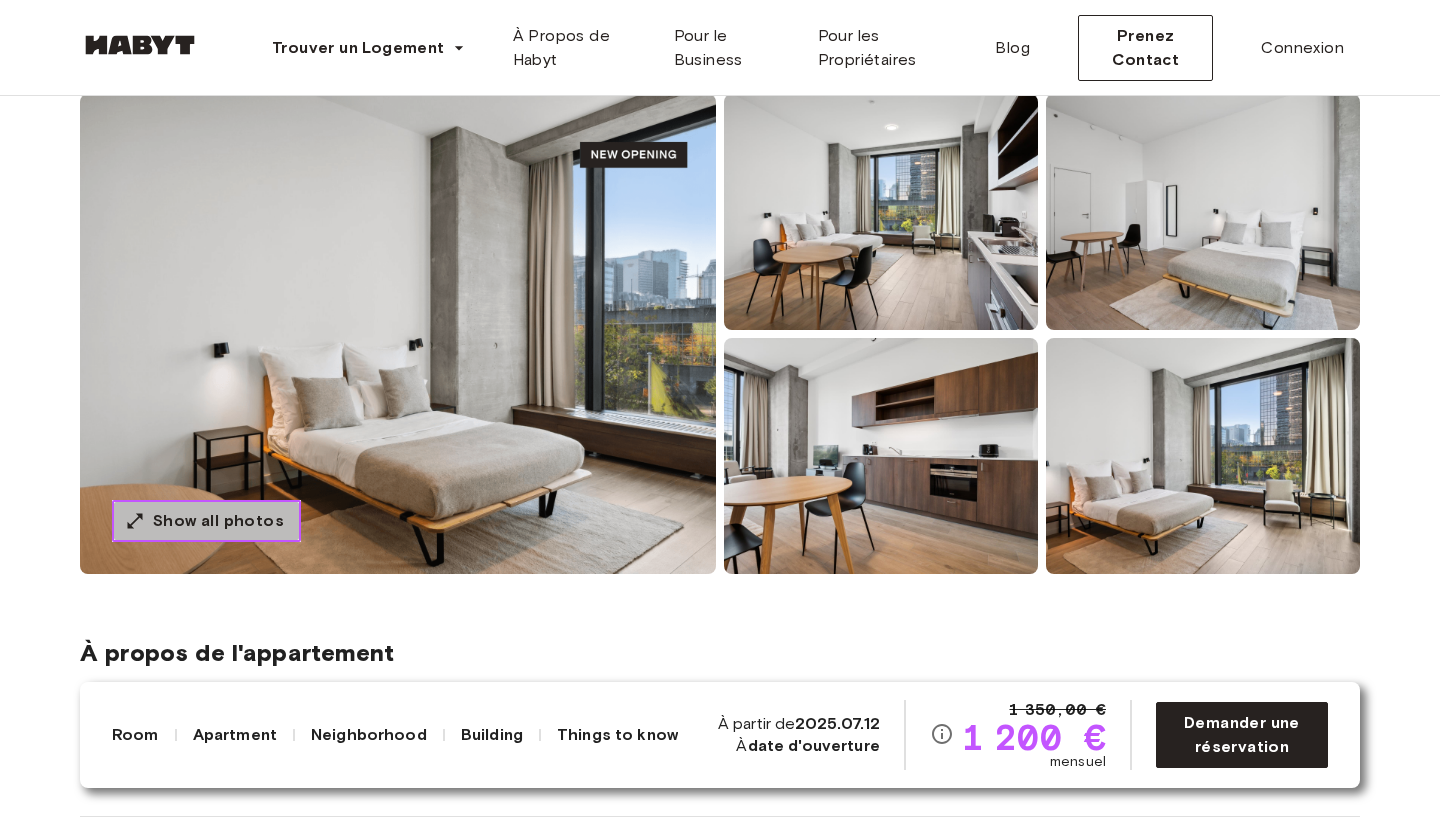 click on "Show all photos" at bounding box center (218, 521) 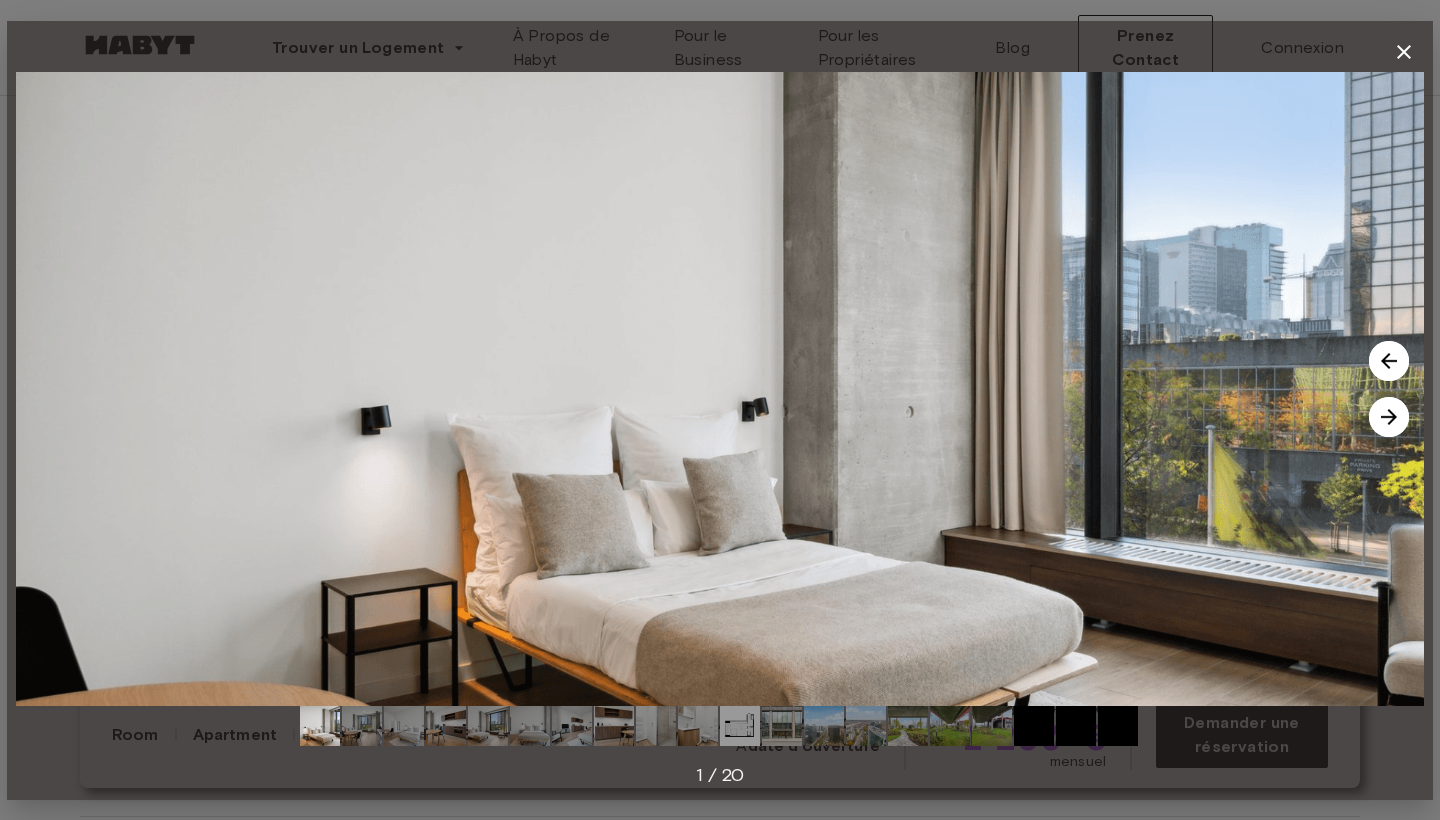 click at bounding box center (1389, 417) 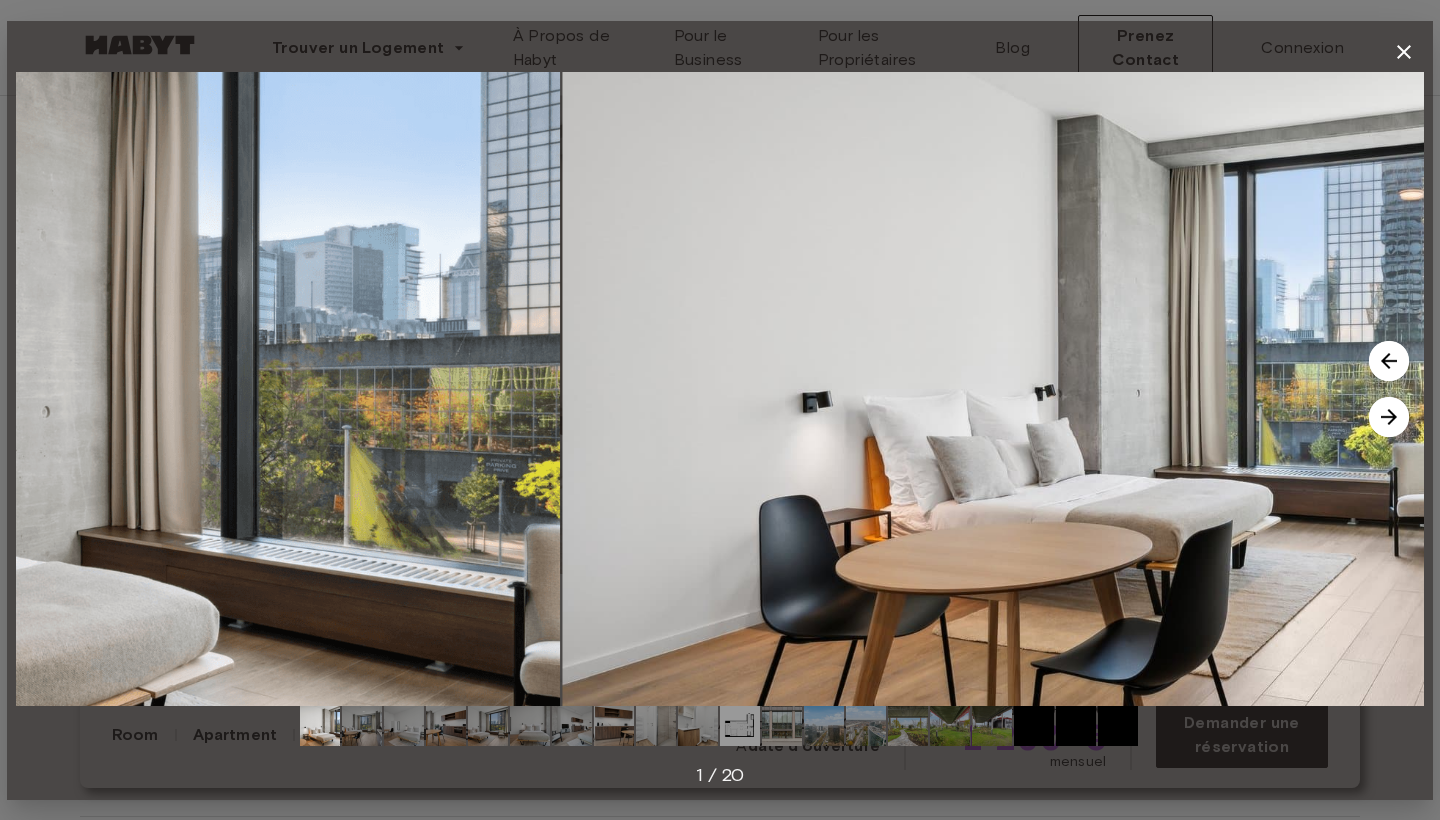 click at bounding box center (1389, 417) 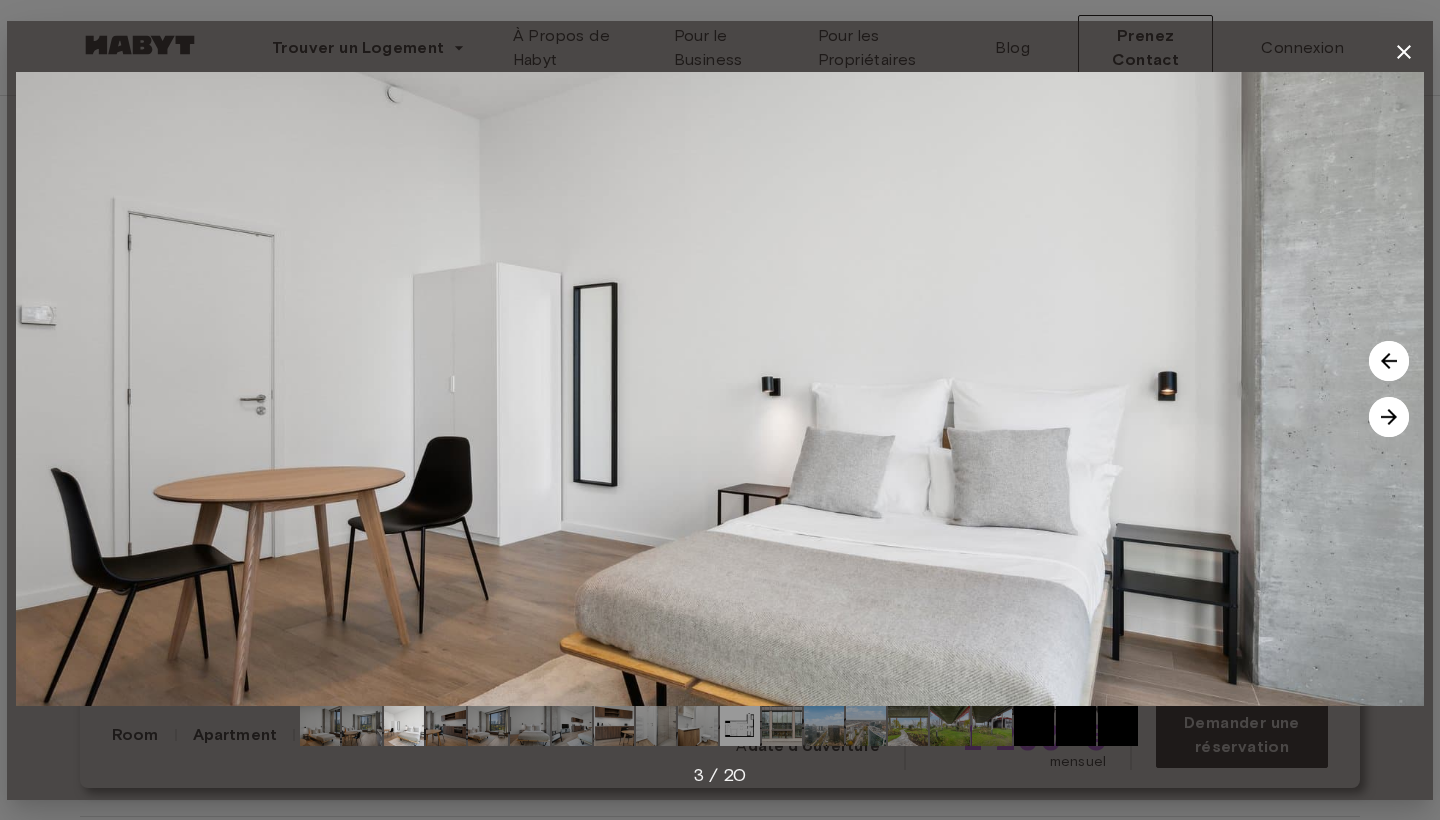 click at bounding box center (1389, 417) 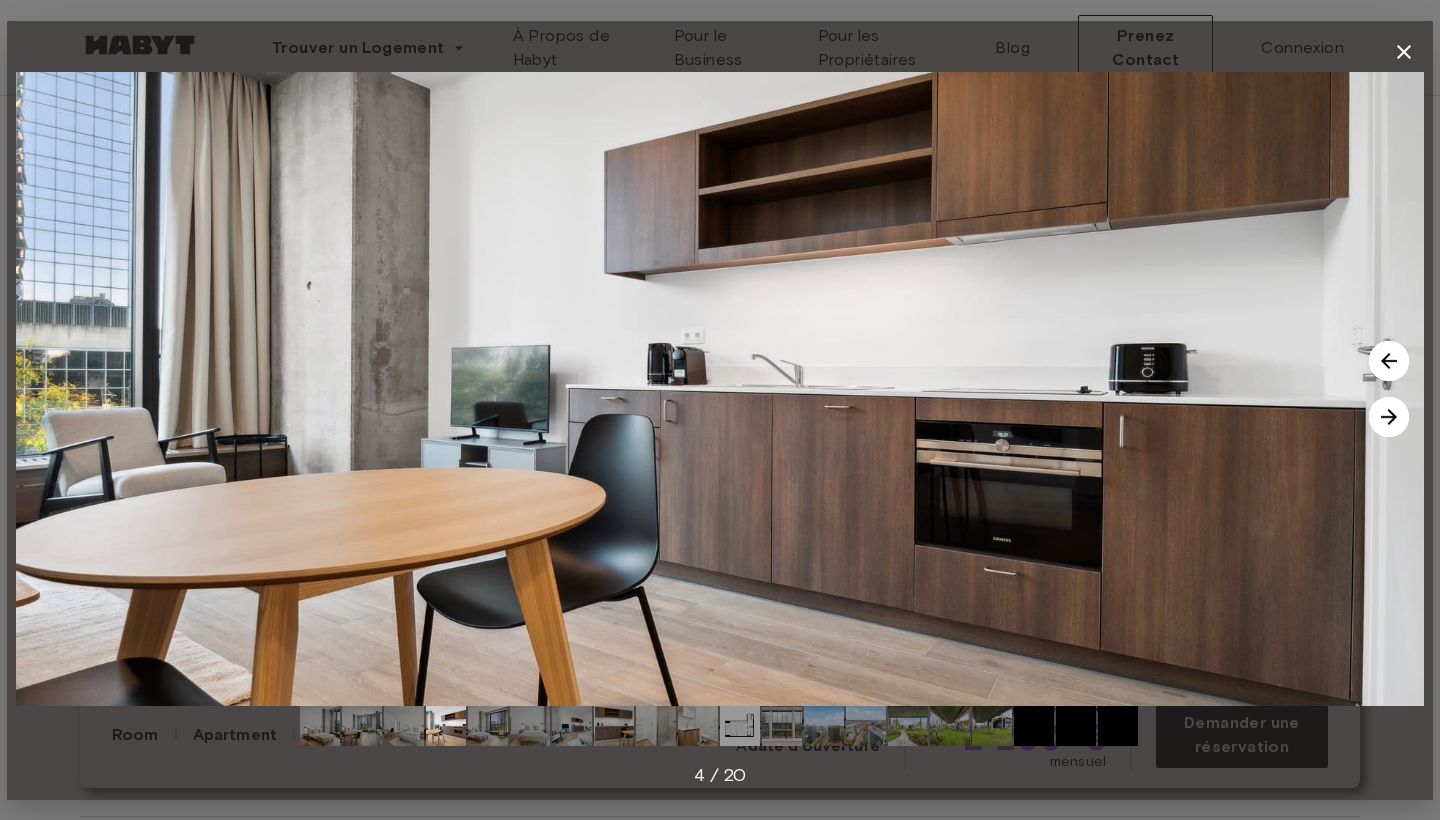 click at bounding box center [1389, 417] 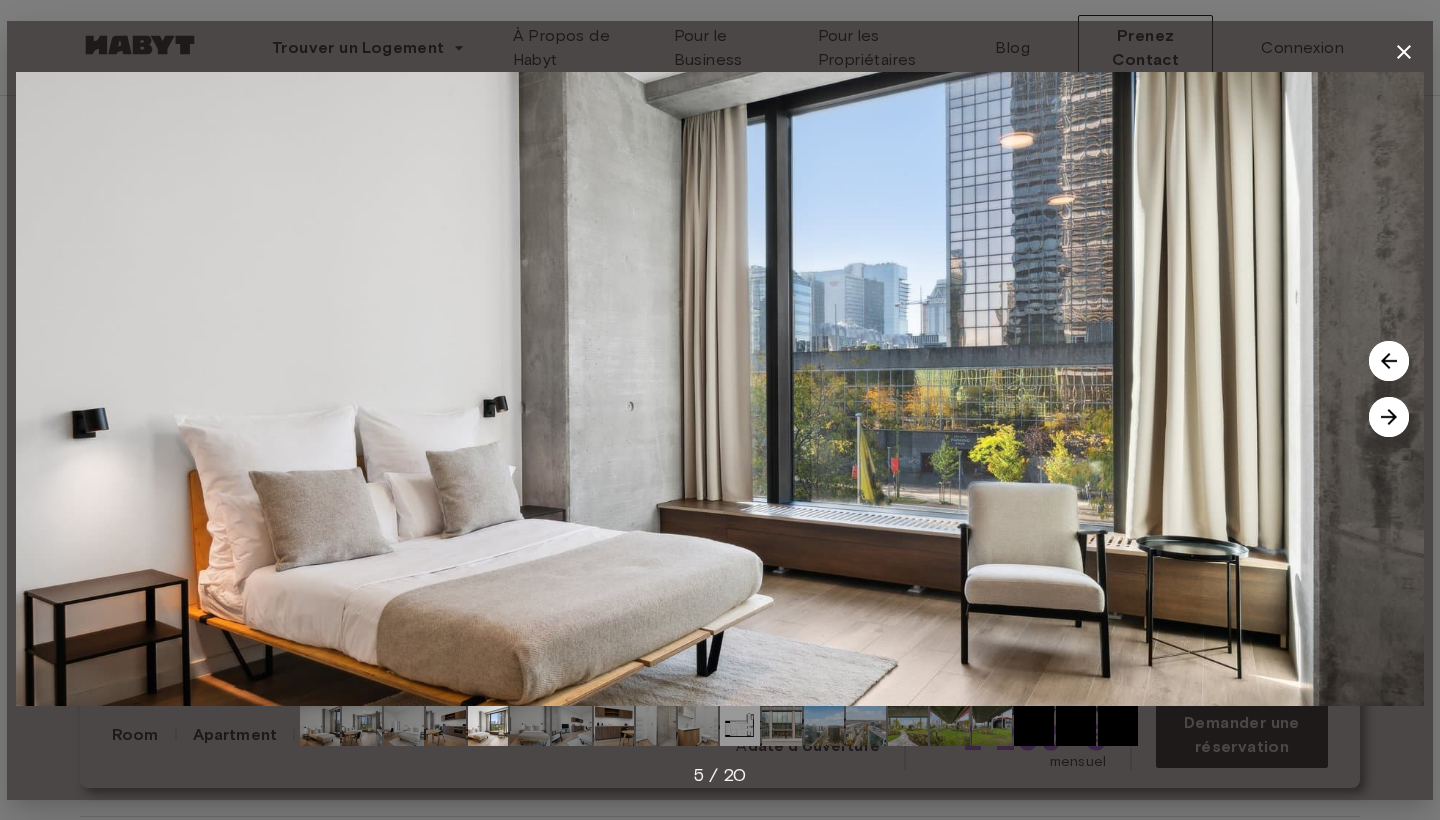 click at bounding box center (1389, 417) 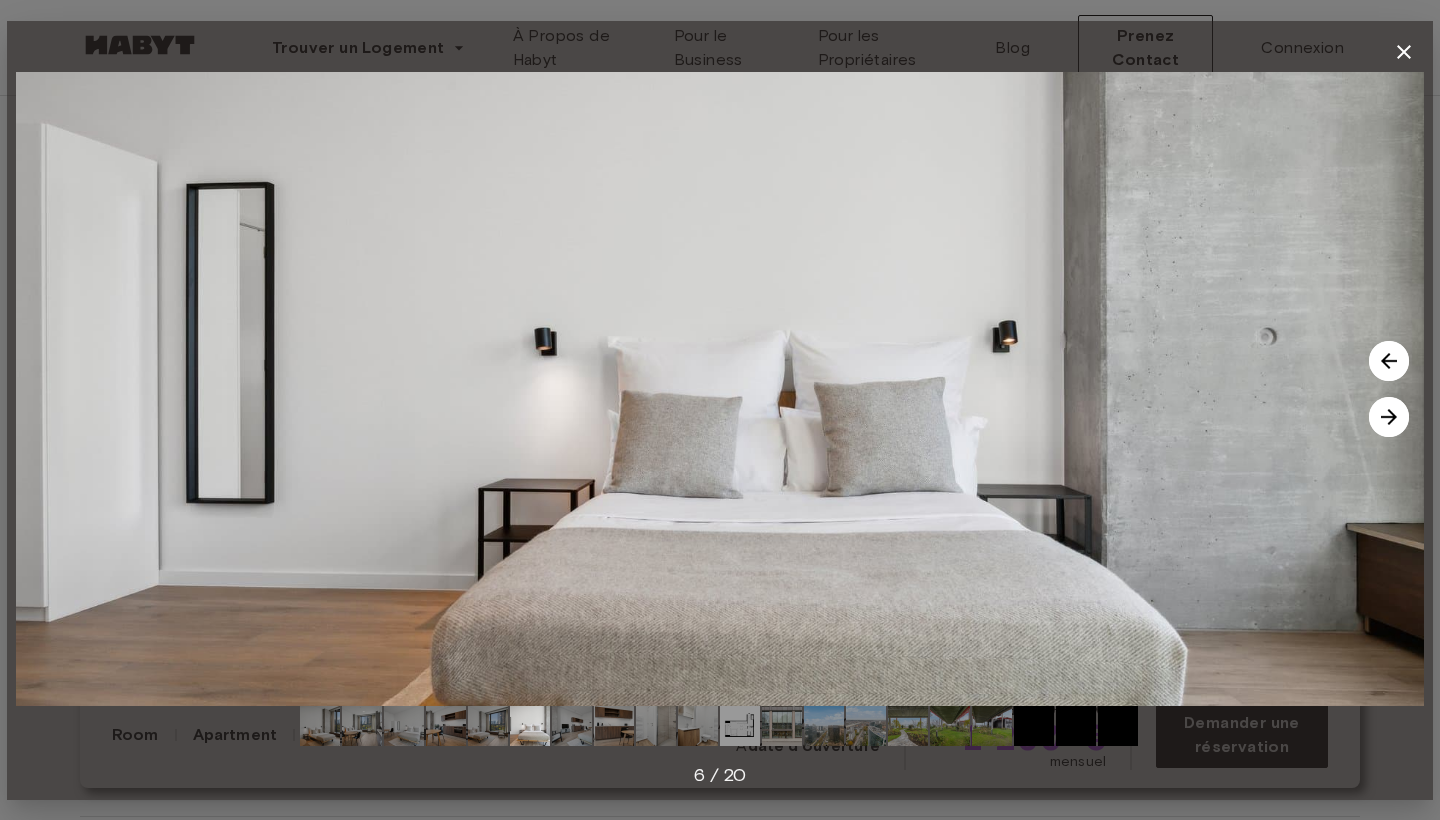 click at bounding box center [1389, 417] 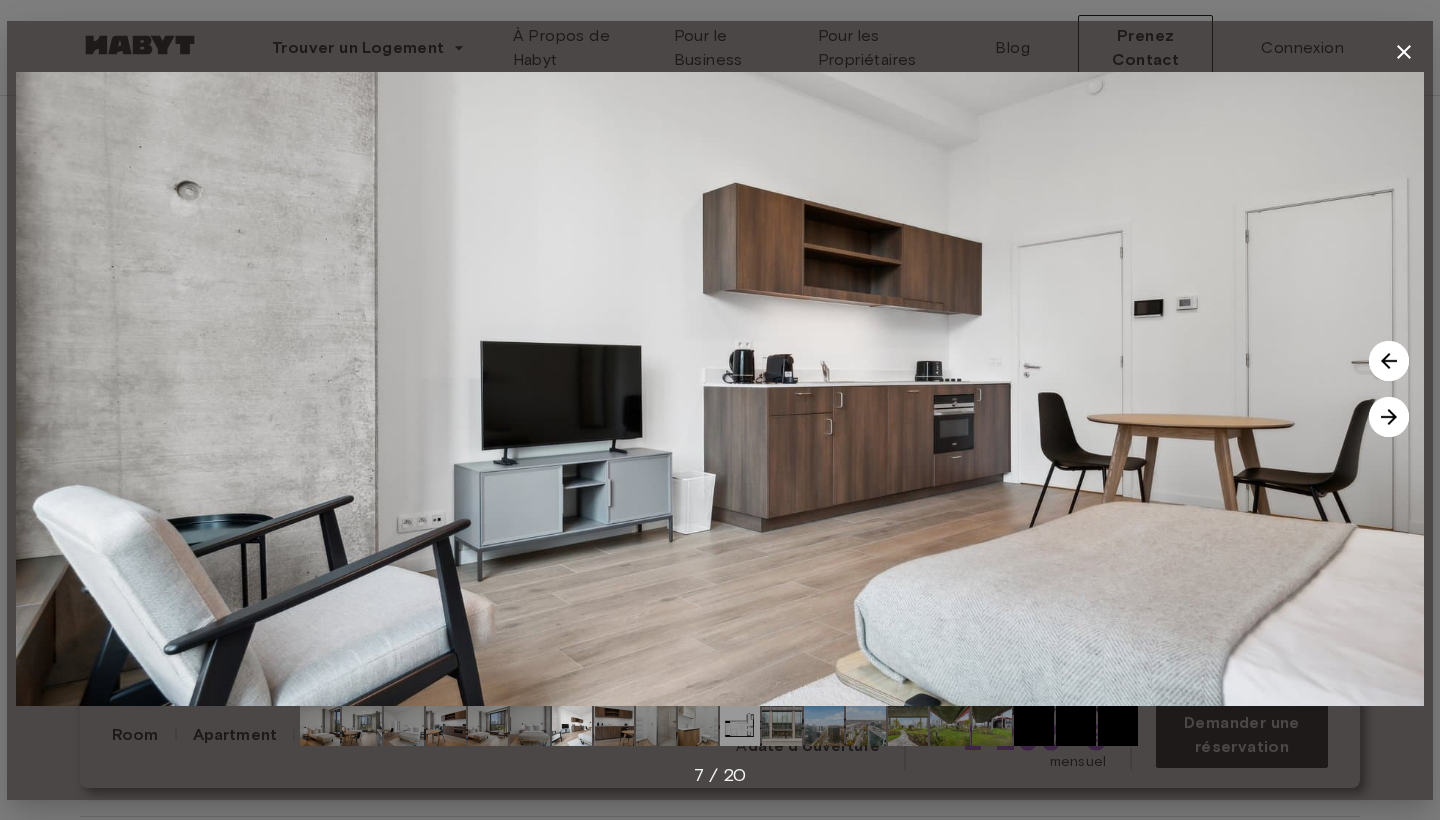 click at bounding box center (1389, 417) 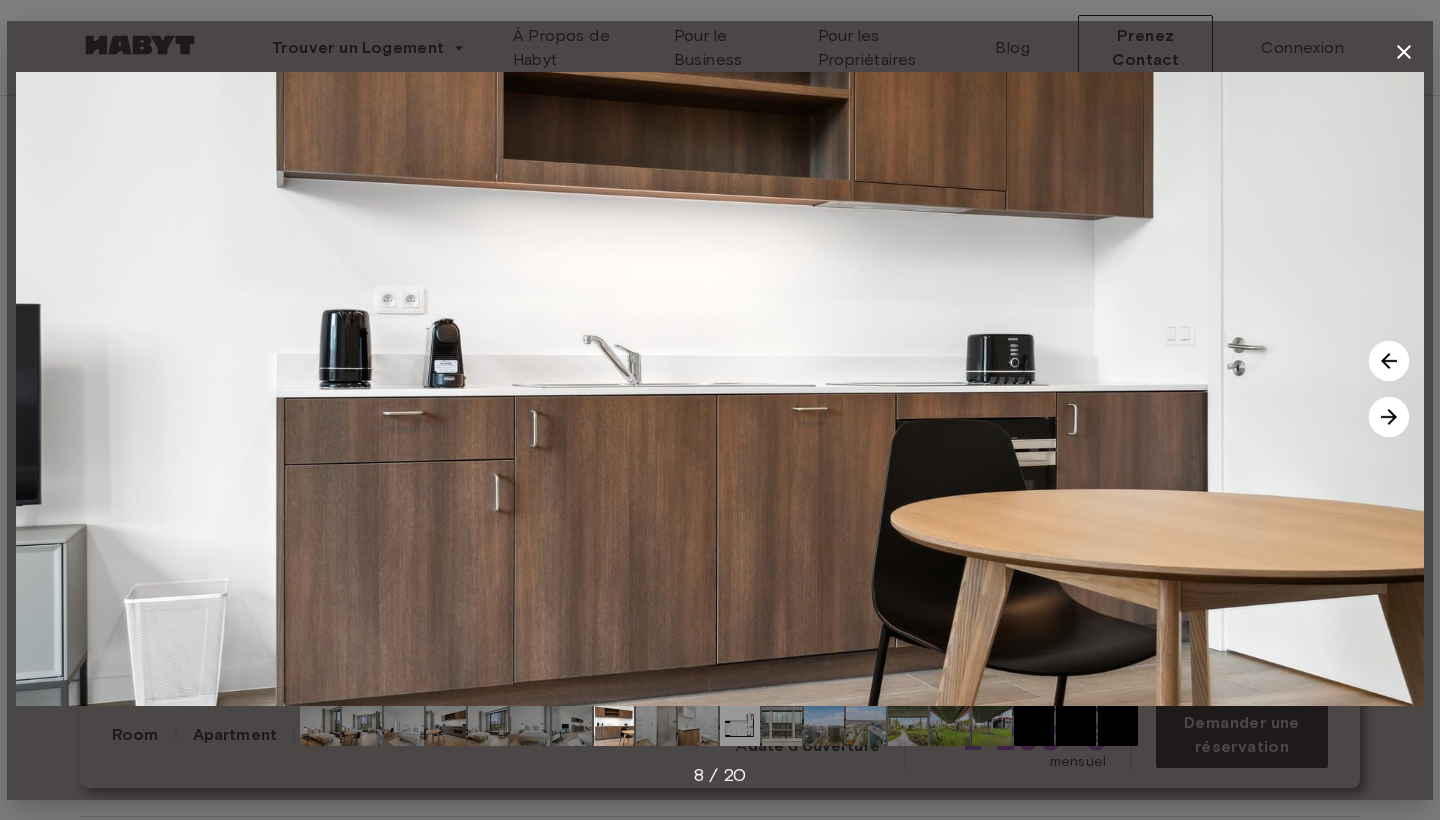 click at bounding box center (1389, 417) 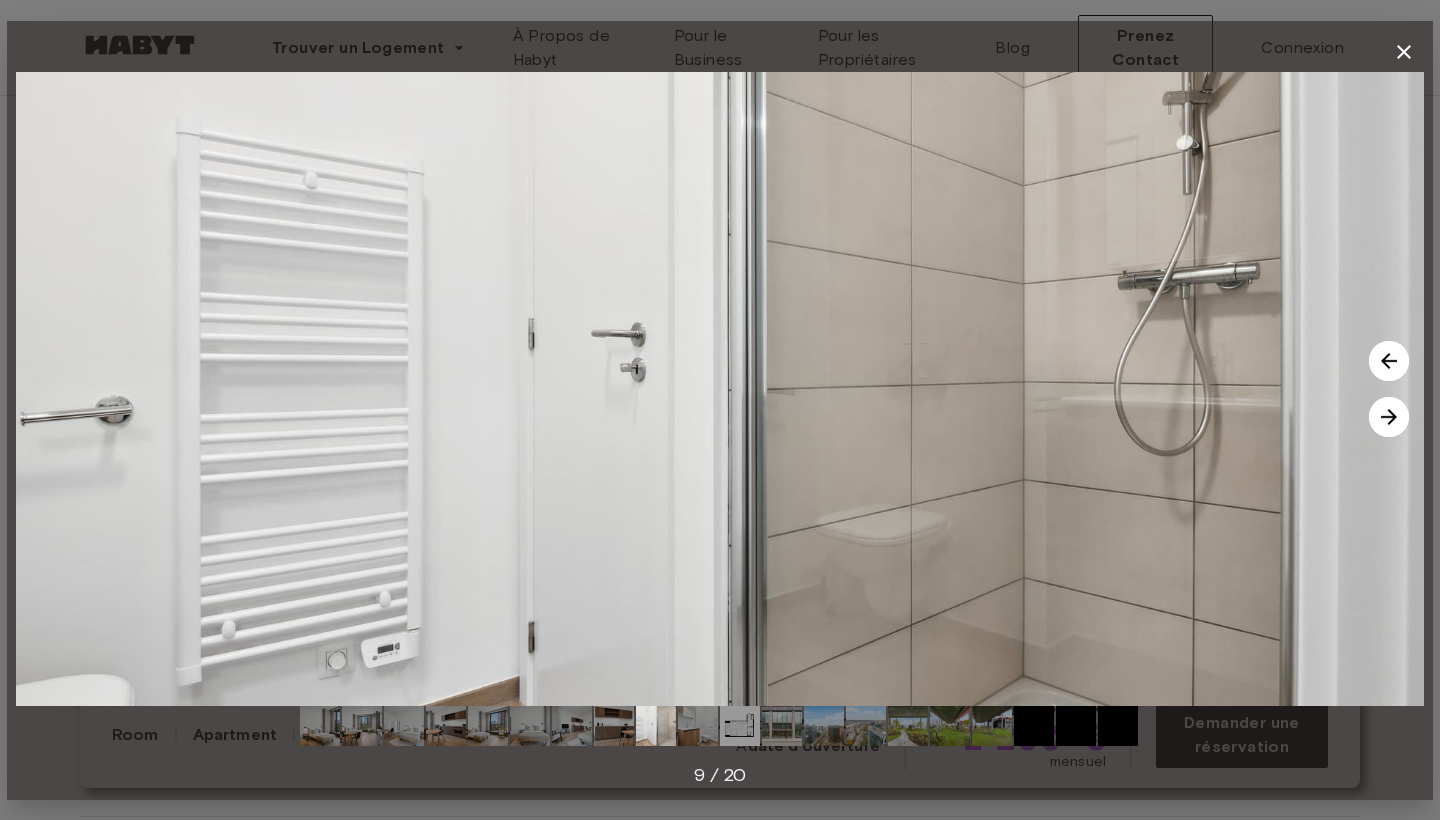 click at bounding box center (1389, 417) 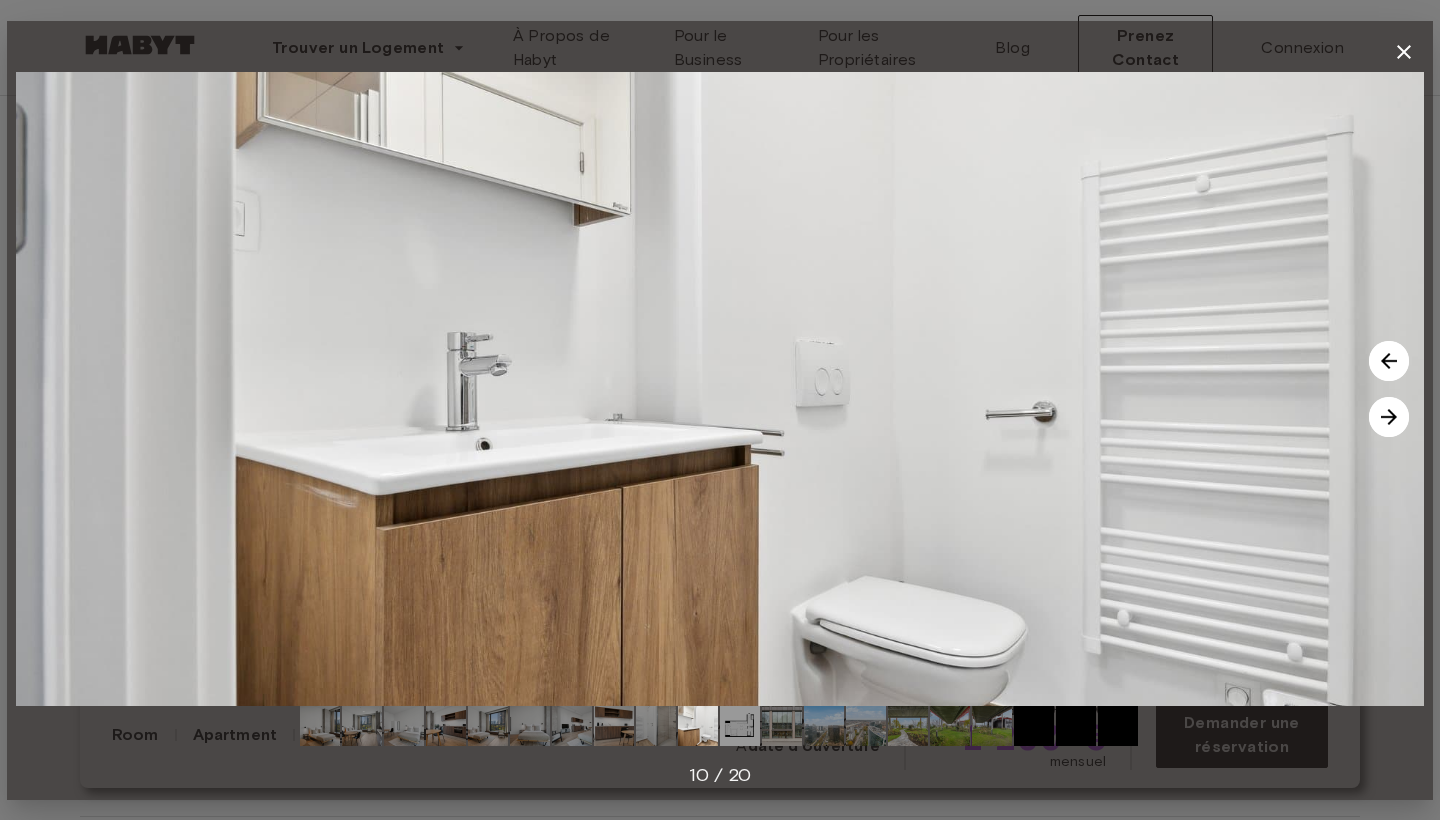 click at bounding box center [1389, 417] 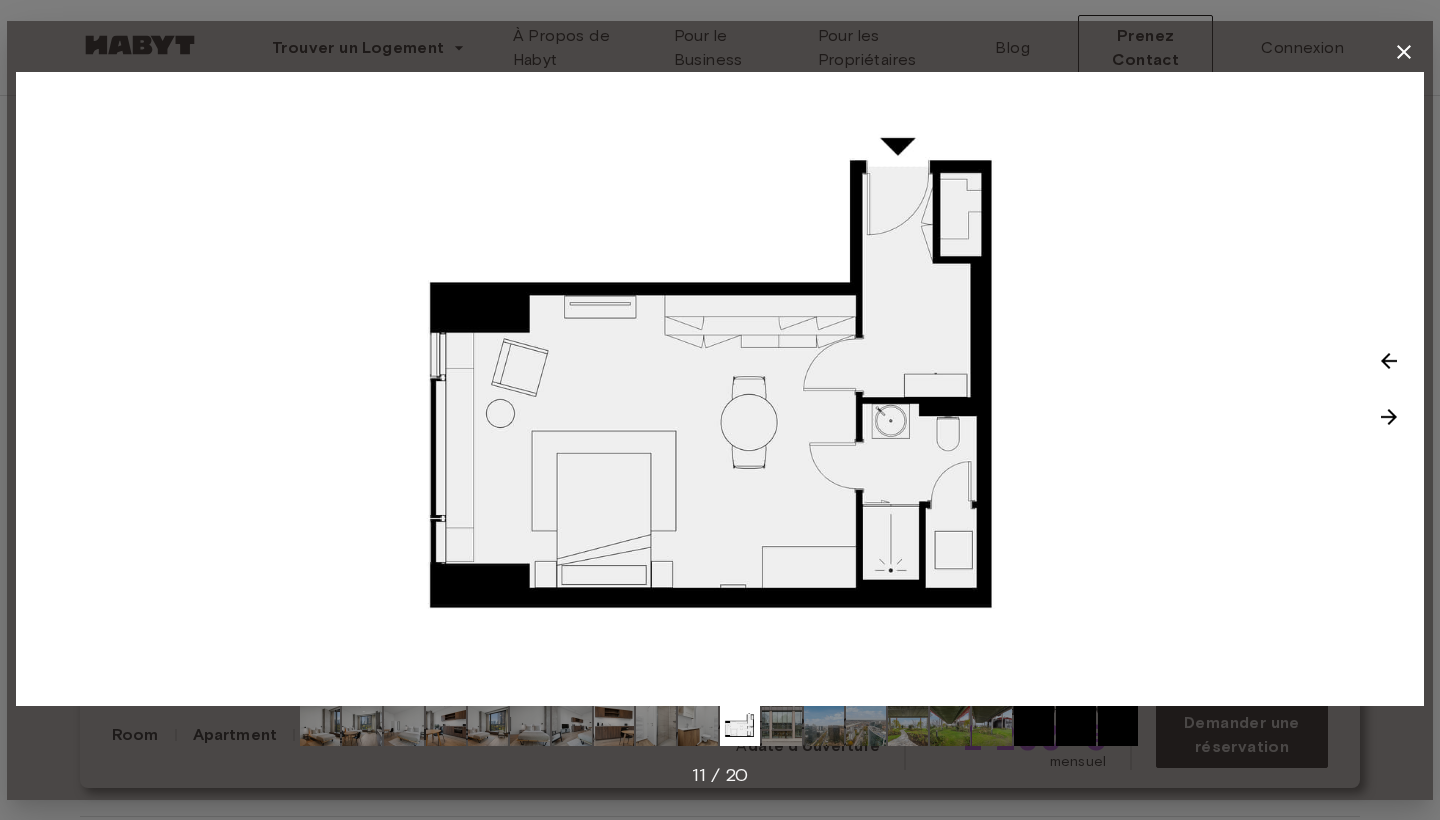 click 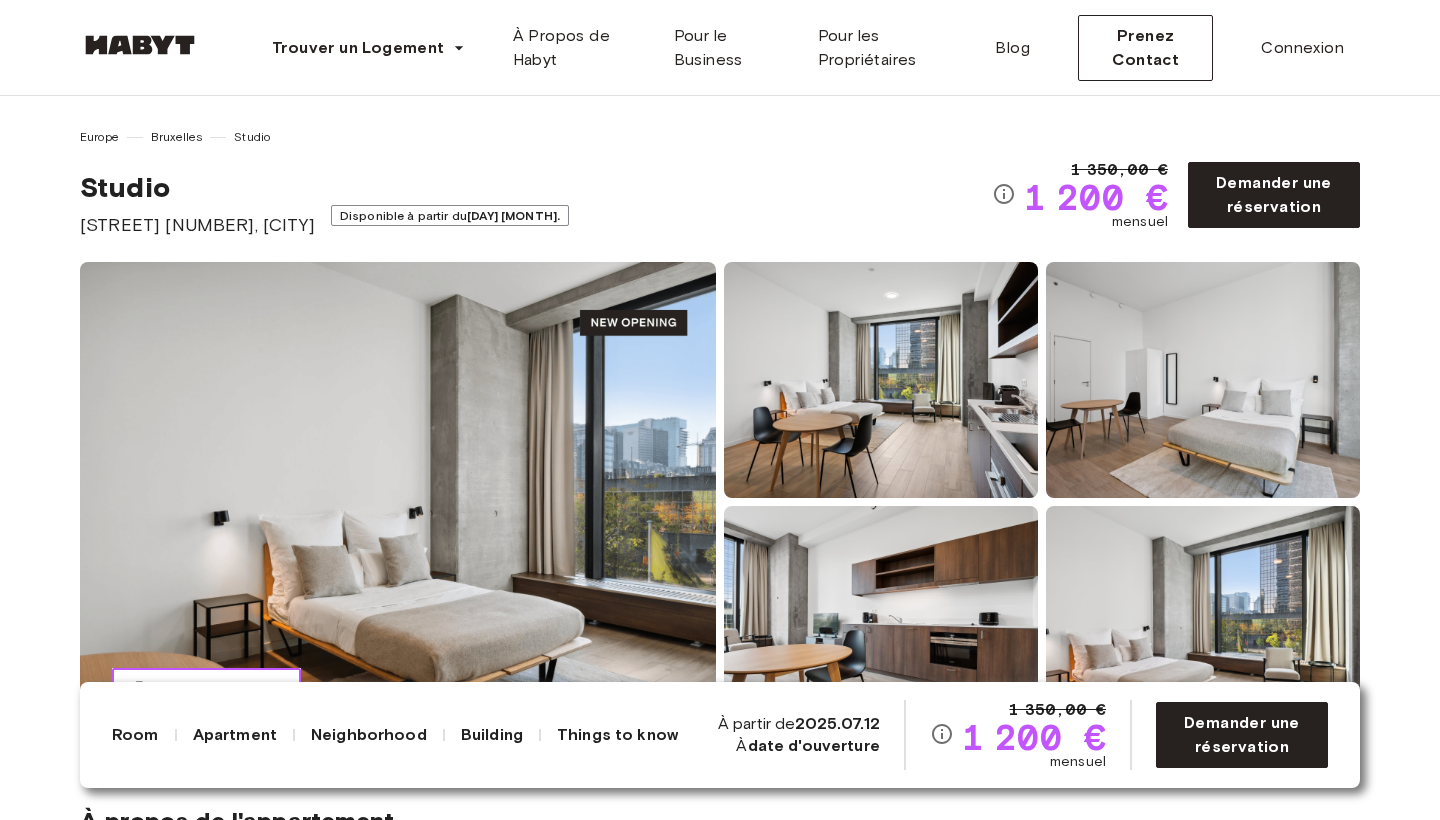 scroll, scrollTop: 0, scrollLeft: 0, axis: both 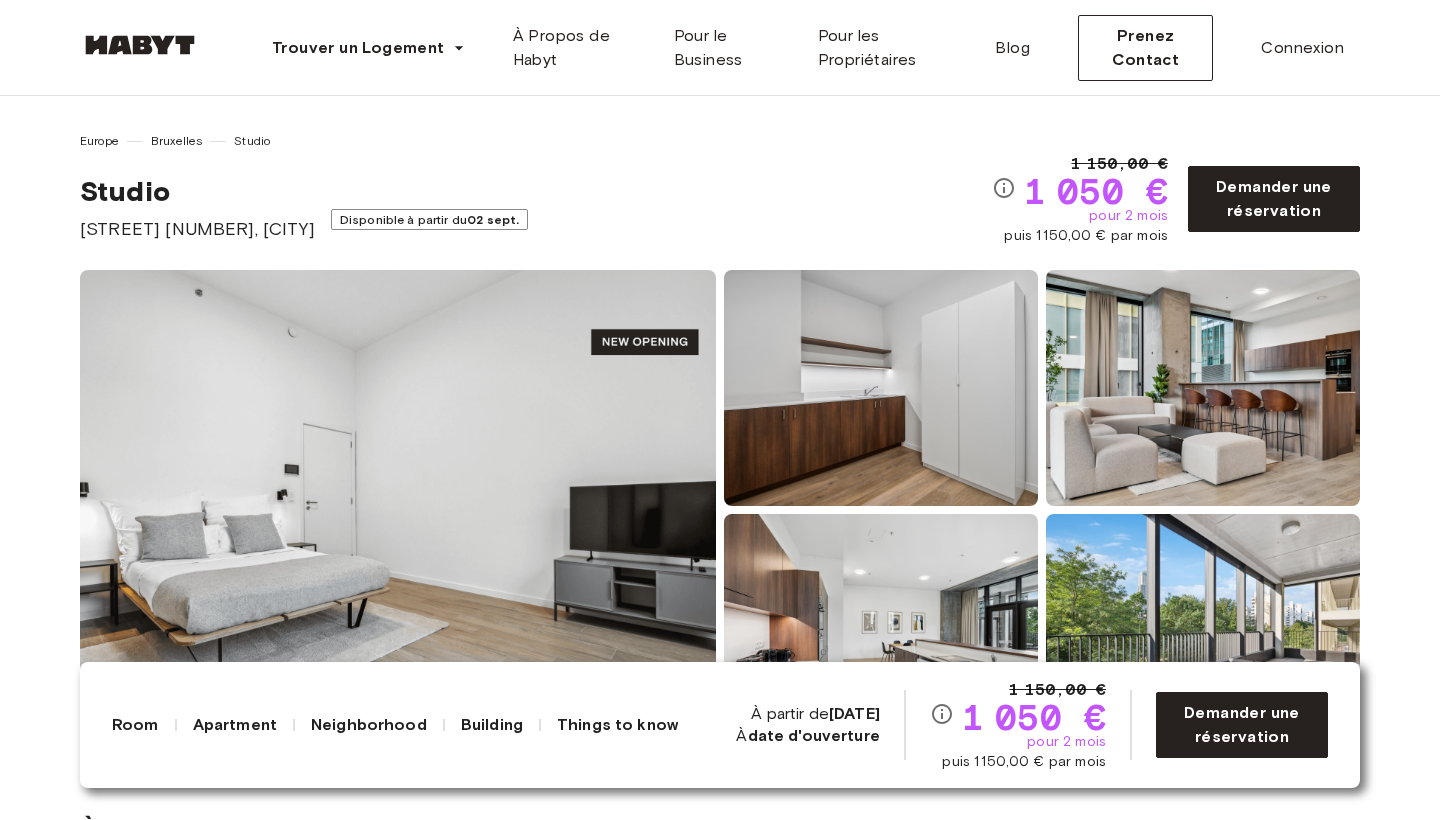 click at bounding box center [398, 510] 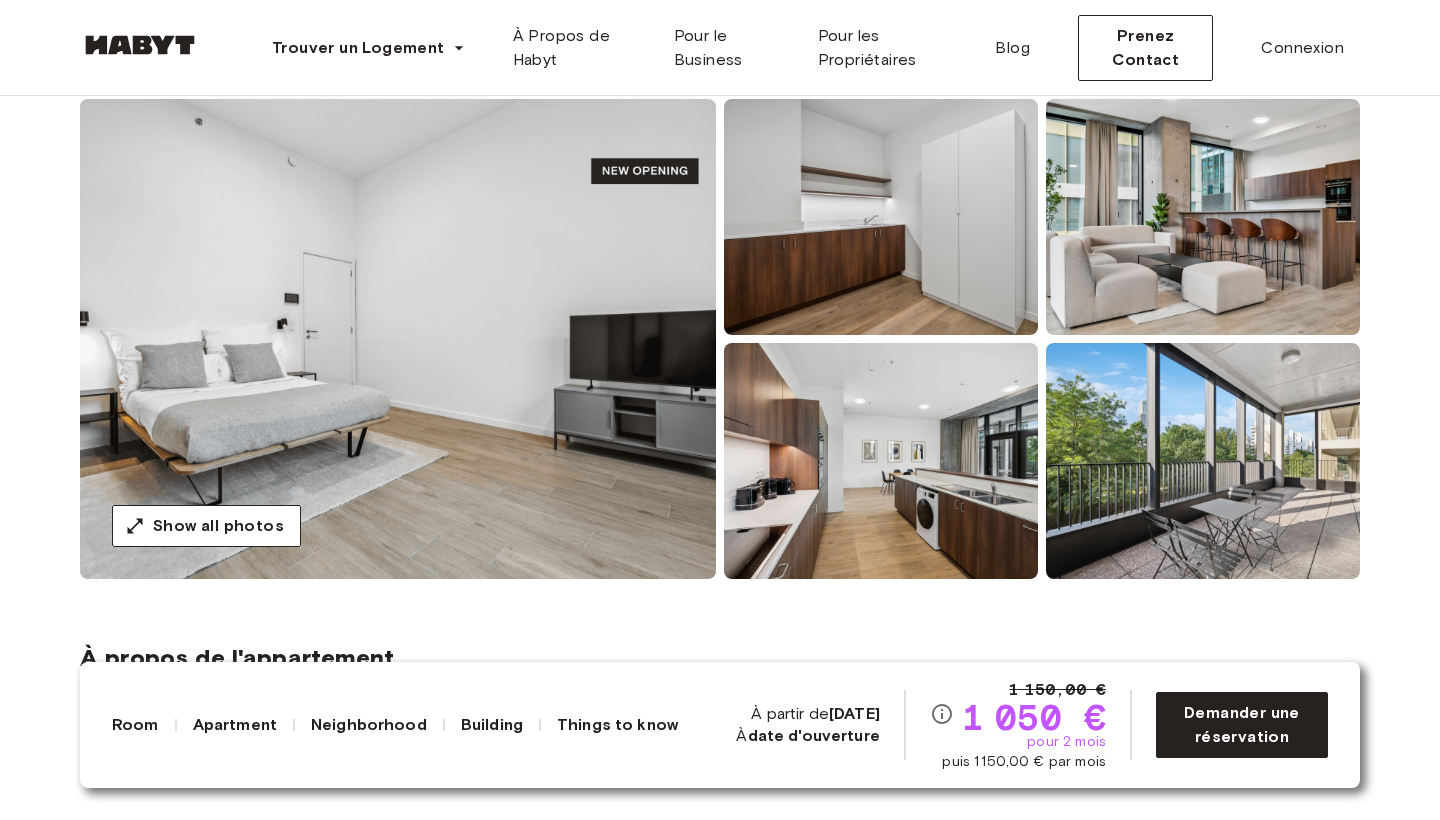 scroll, scrollTop: 191, scrollLeft: 0, axis: vertical 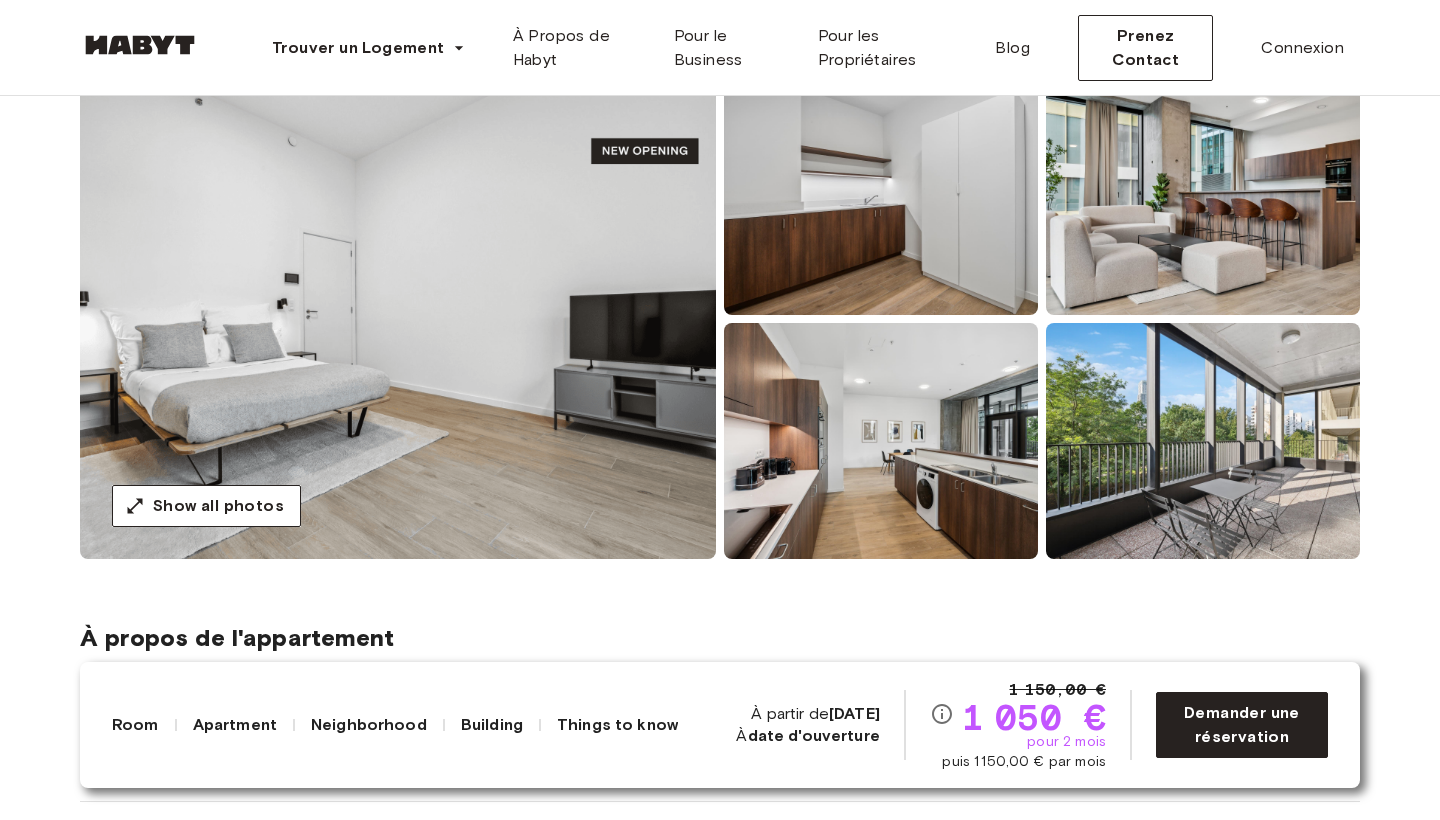 click at bounding box center (398, 319) 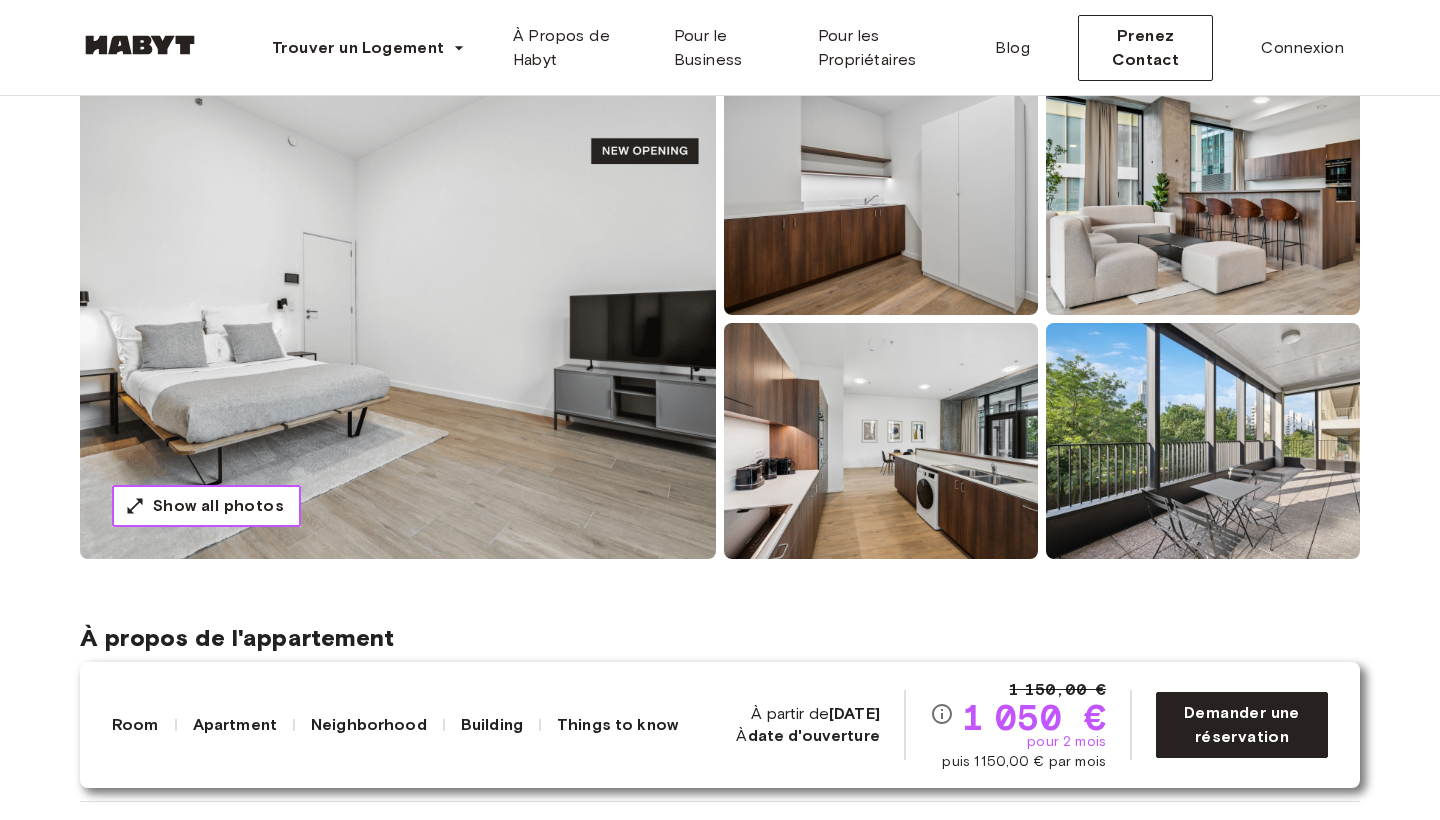 click on "Show all photos" at bounding box center (218, 506) 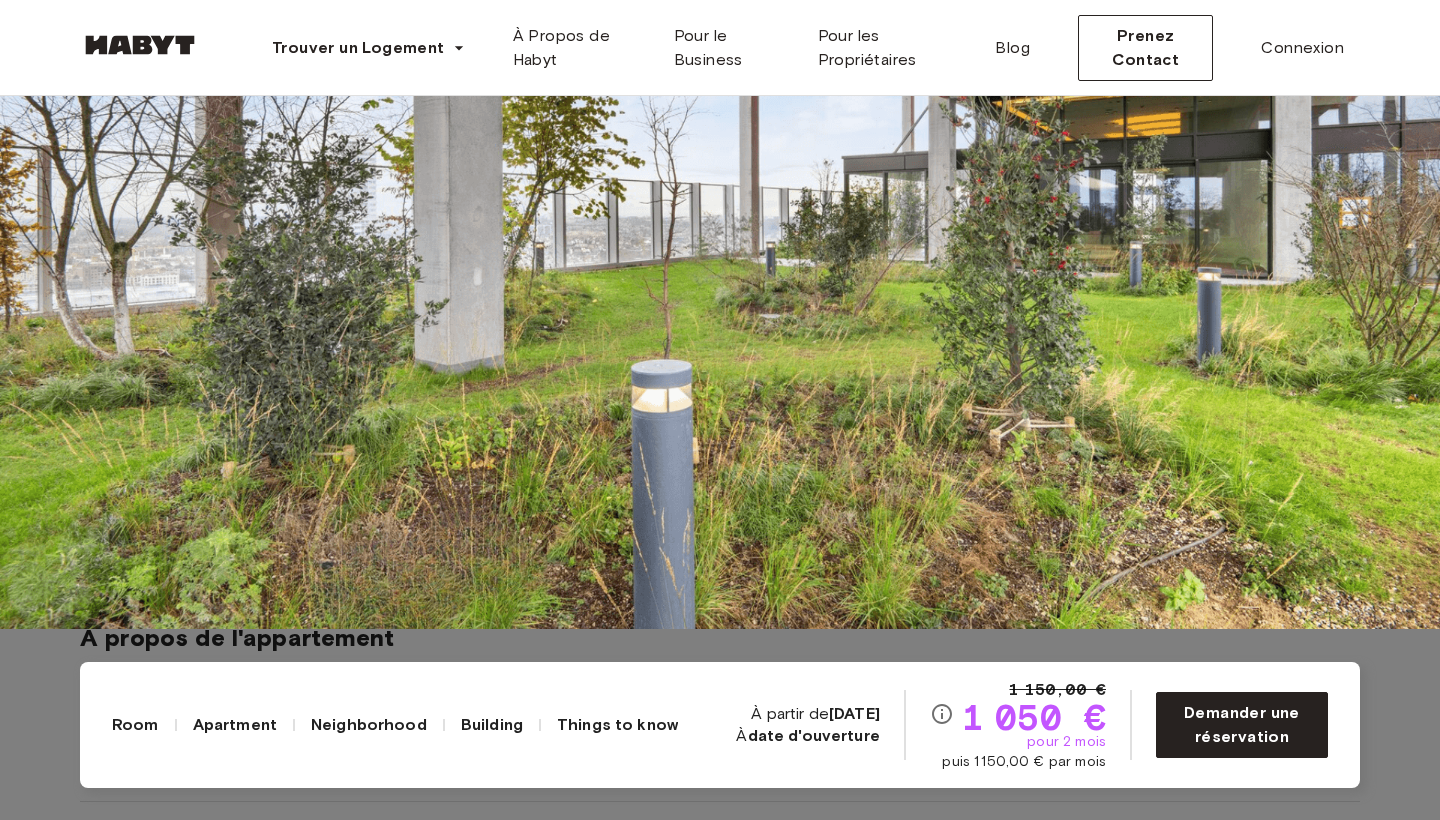 click at bounding box center [720, 219] 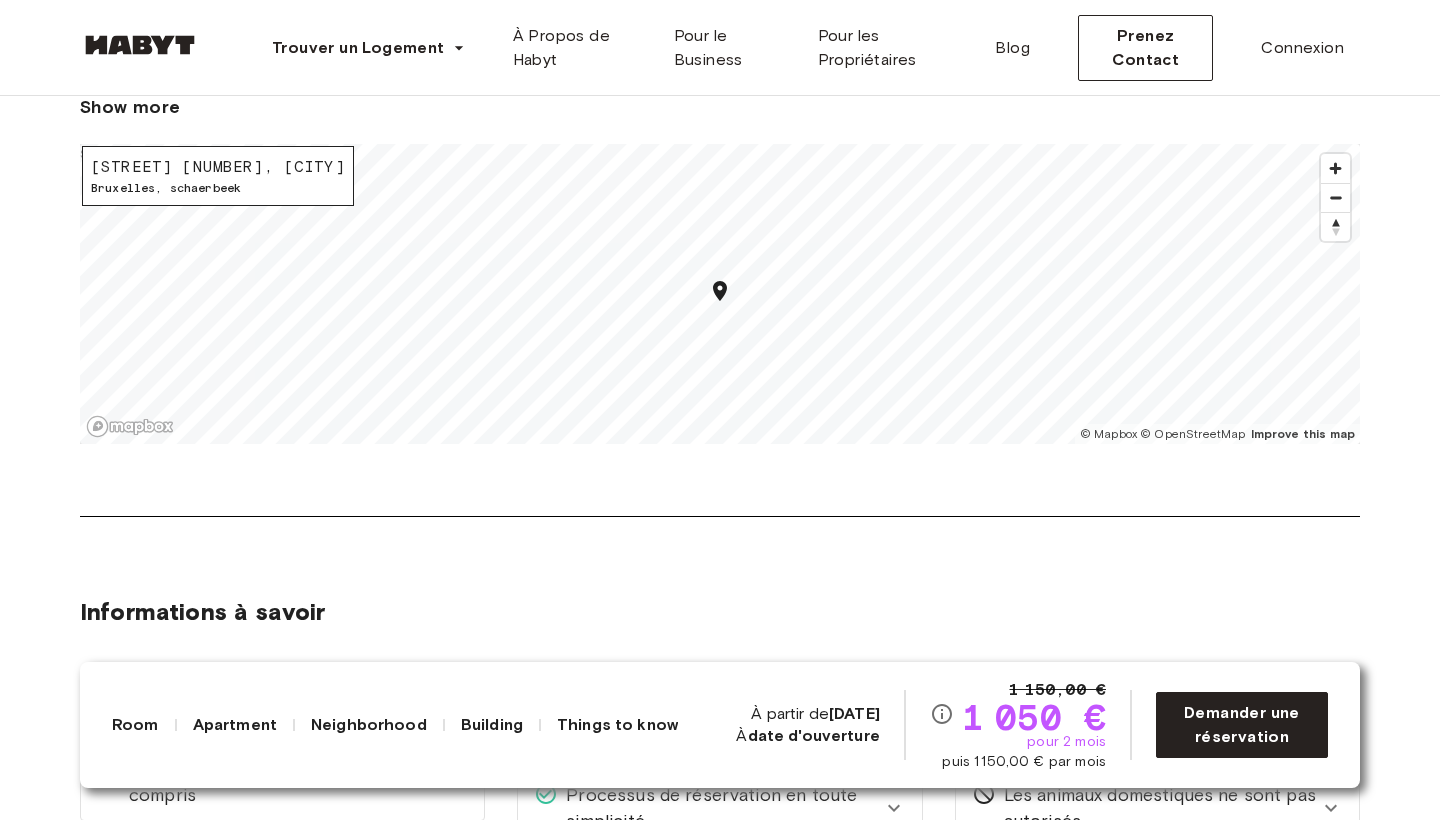 scroll, scrollTop: 2309, scrollLeft: 0, axis: vertical 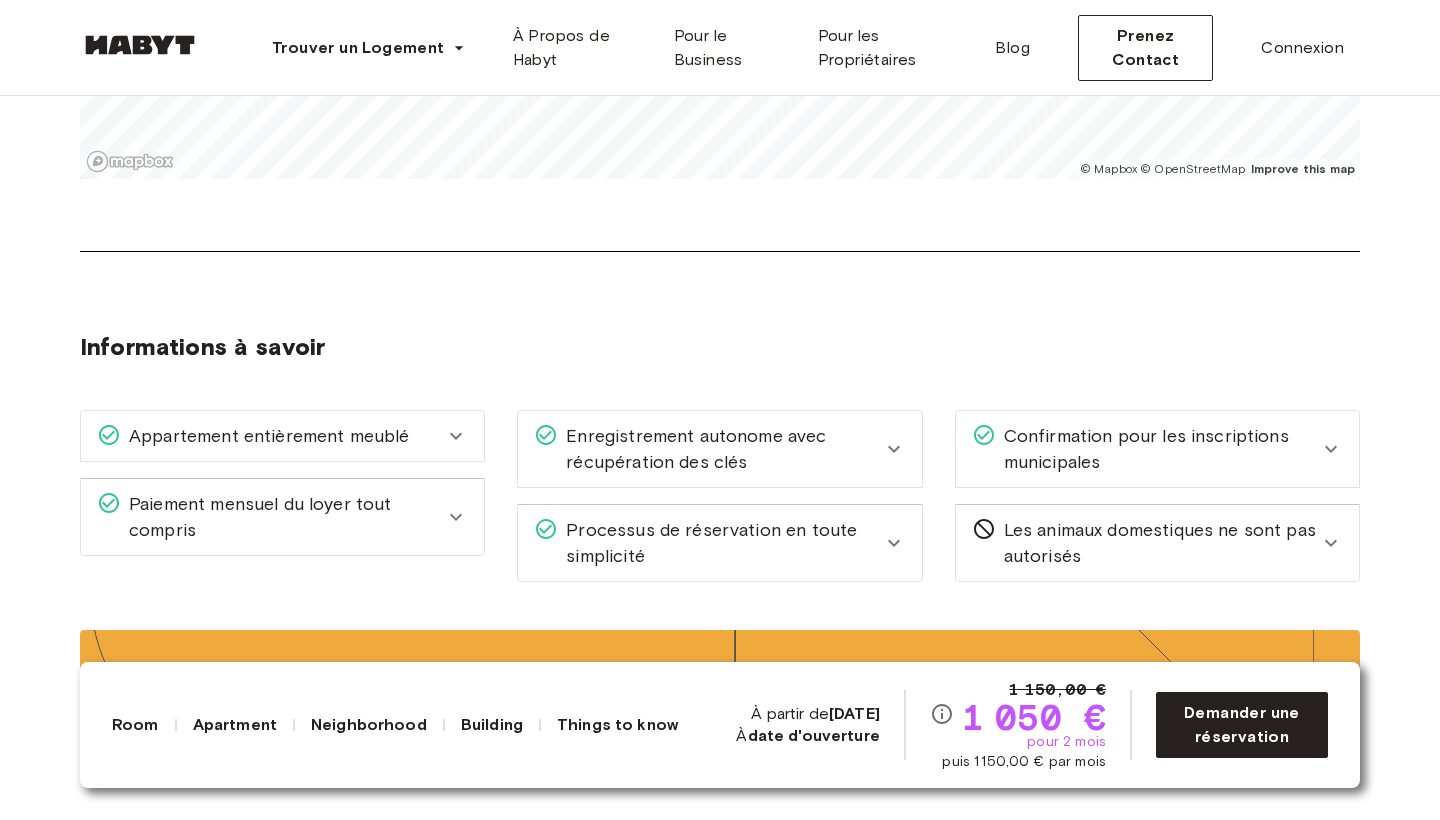 click on "Appartement entièrement meublé" at bounding box center [265, 436] 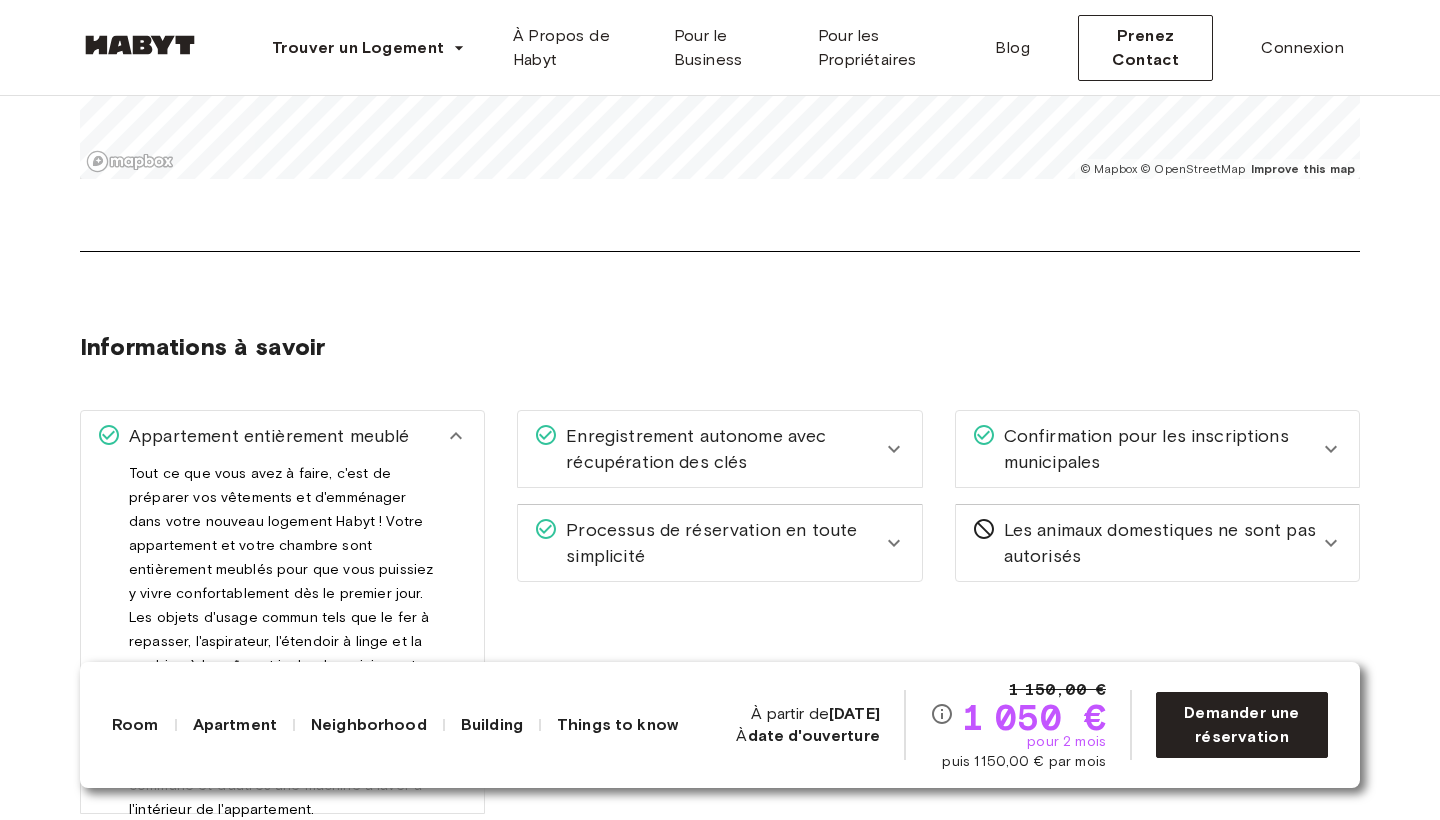 click on "Appartement entièrement meublé" at bounding box center (265, 436) 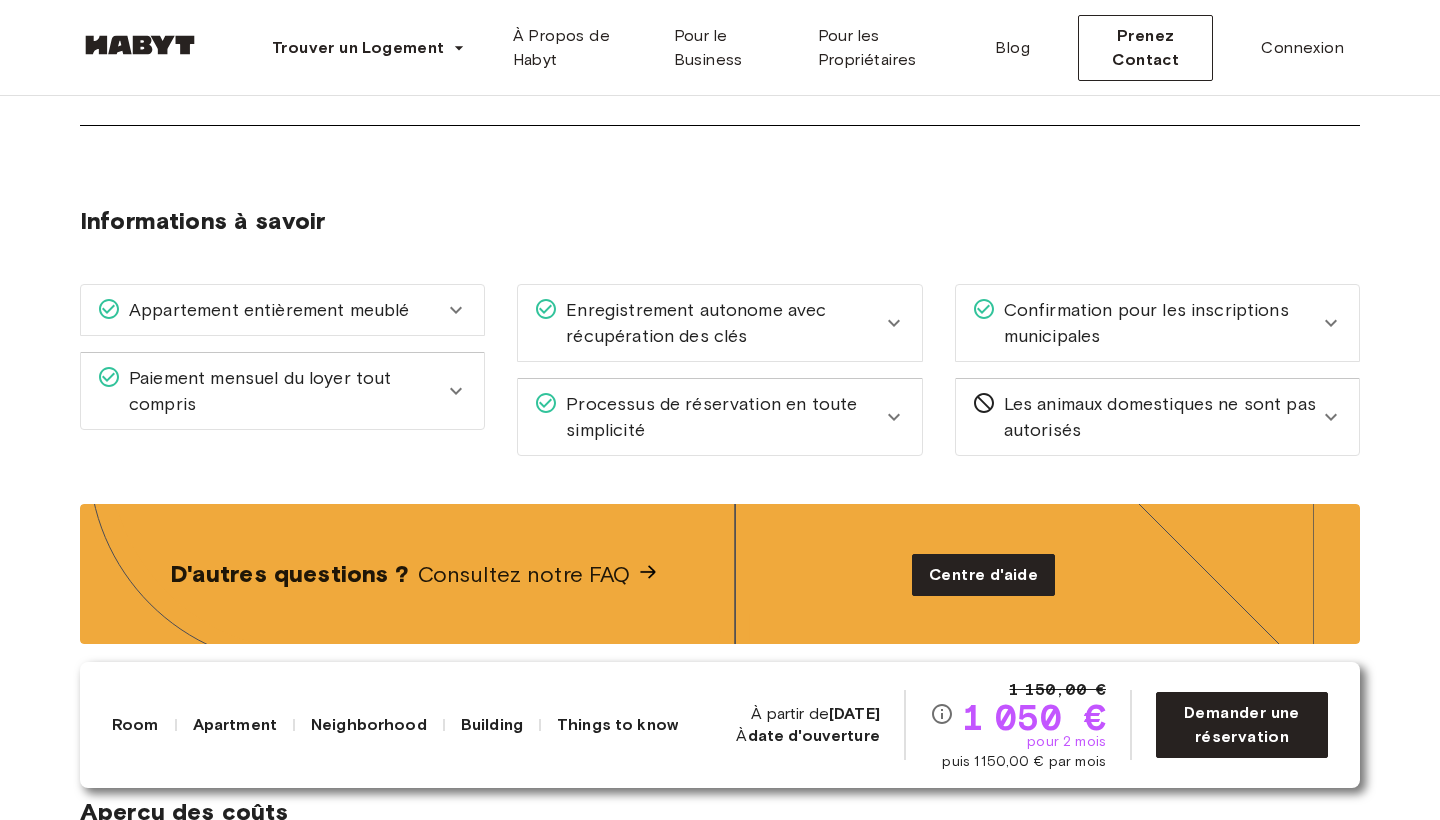 scroll, scrollTop: 2464, scrollLeft: 0, axis: vertical 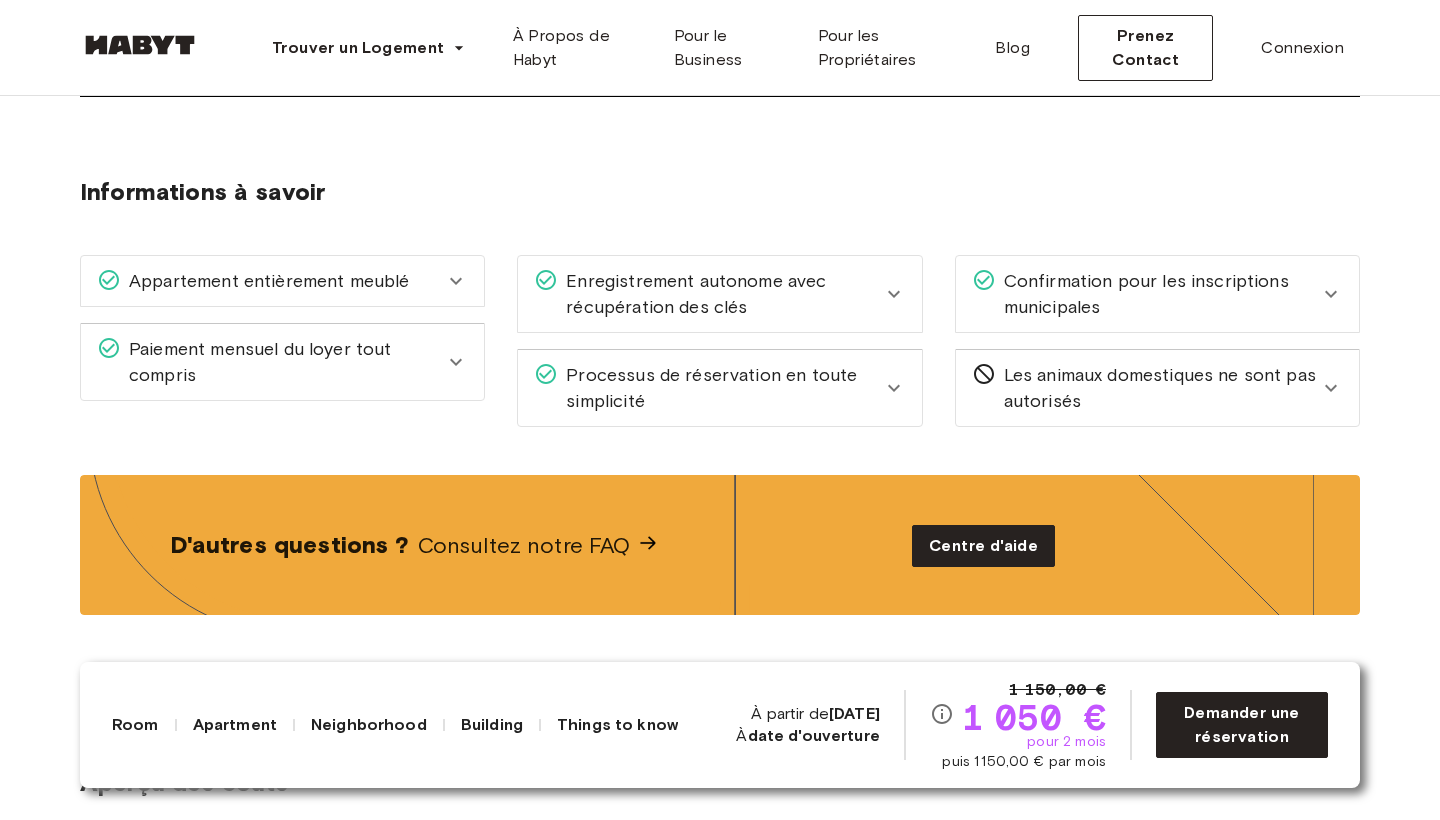 click on "Enregistrement autonome avec récupération des clés" at bounding box center (719, 294) 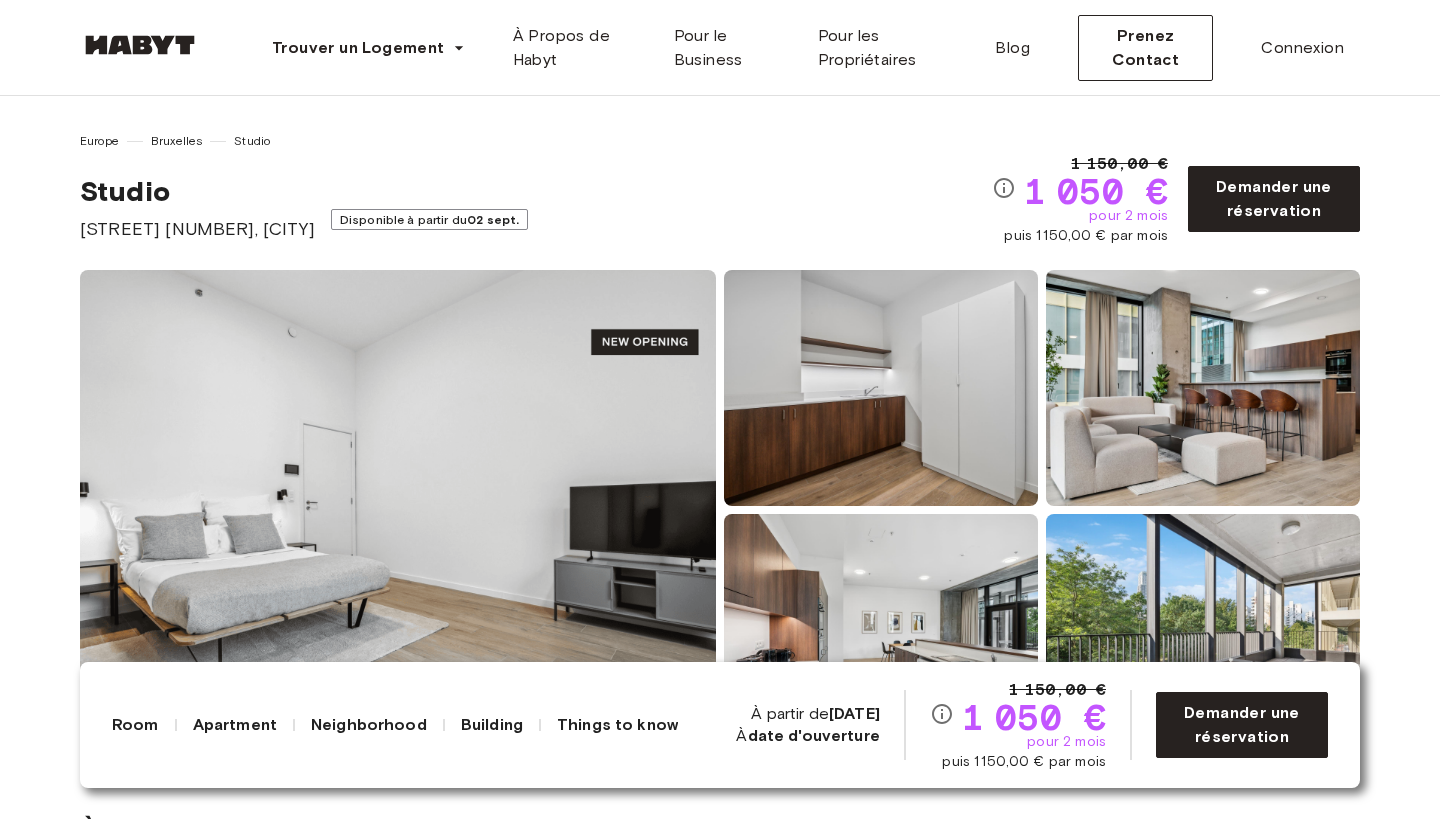 scroll, scrollTop: 0, scrollLeft: 0, axis: both 